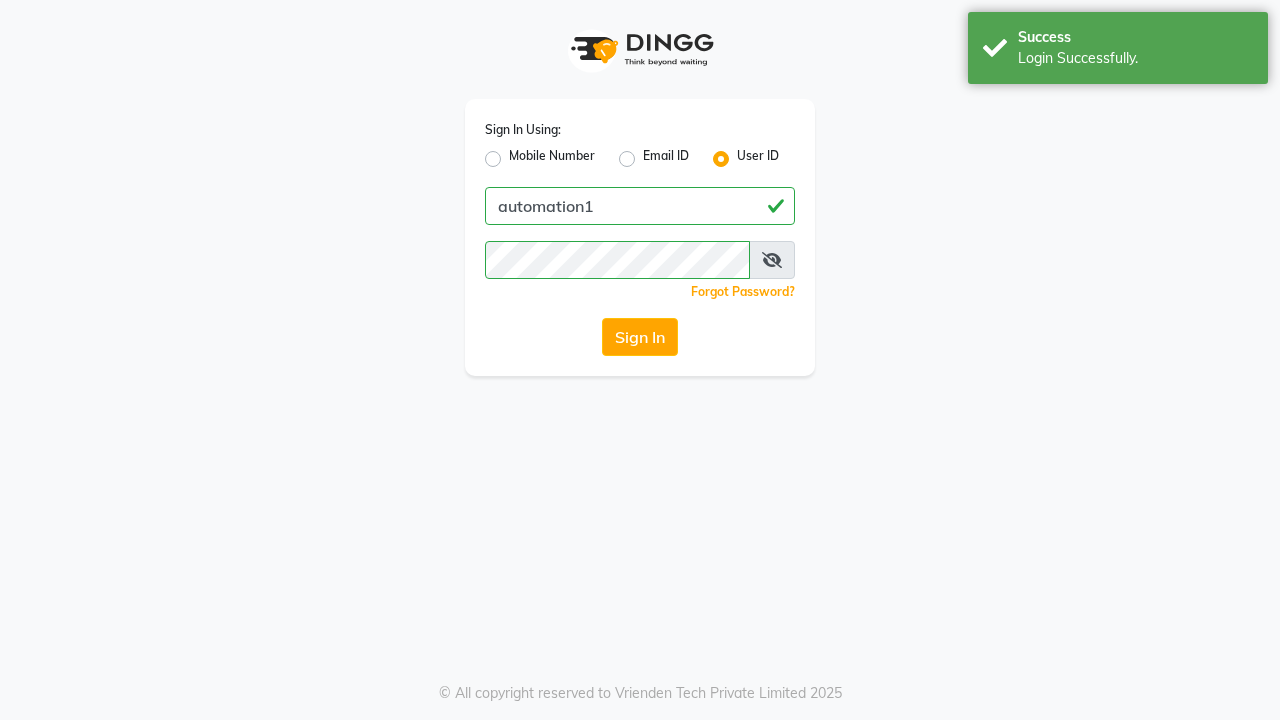 scroll, scrollTop: 0, scrollLeft: 0, axis: both 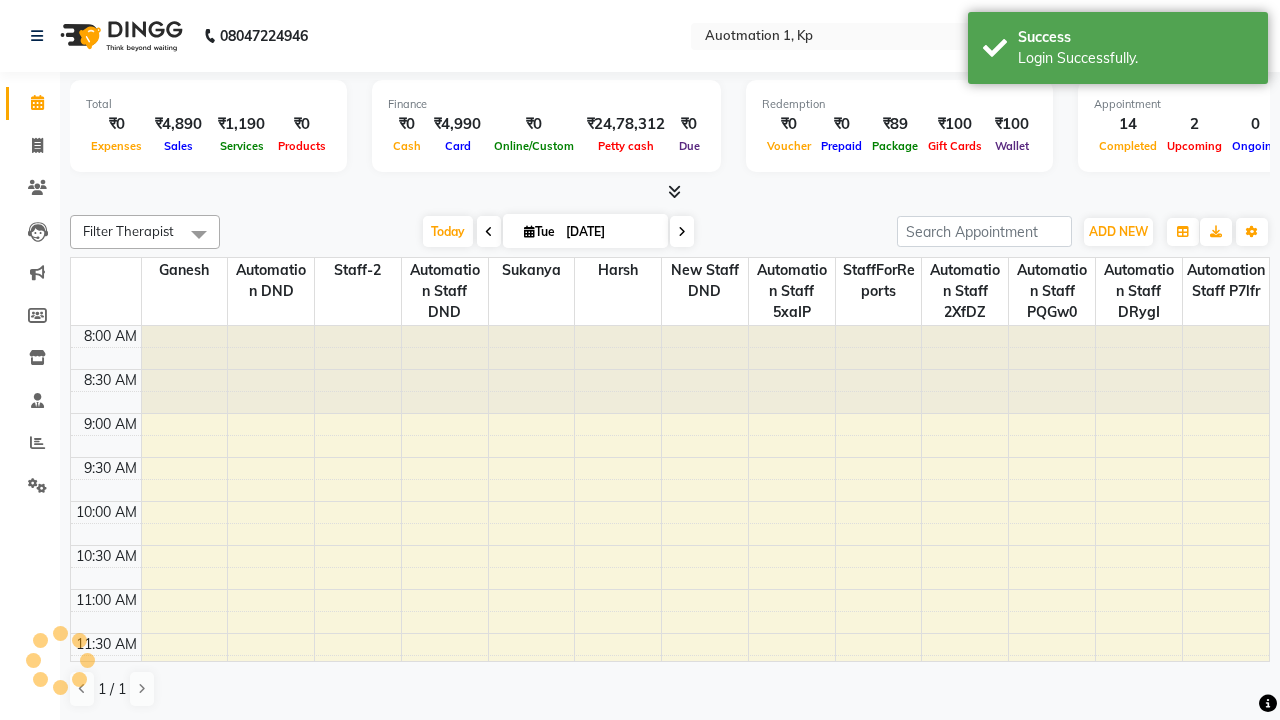 select on "en" 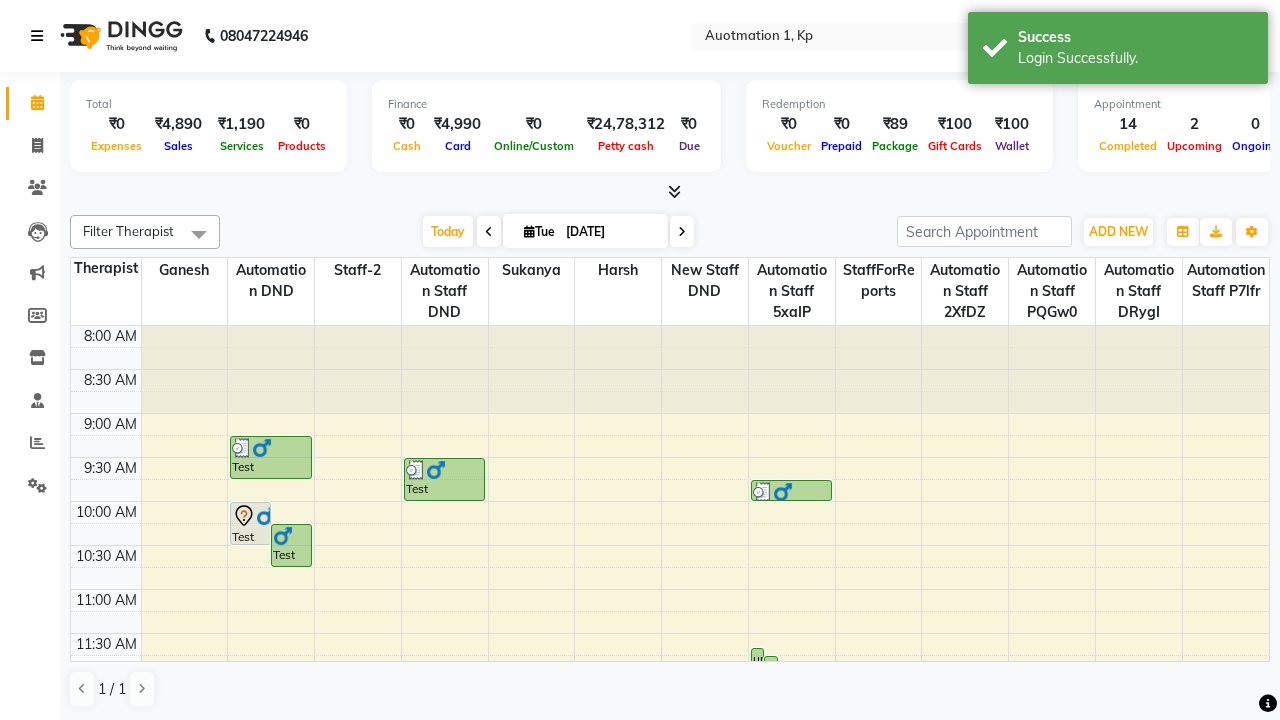 click at bounding box center [37, 36] 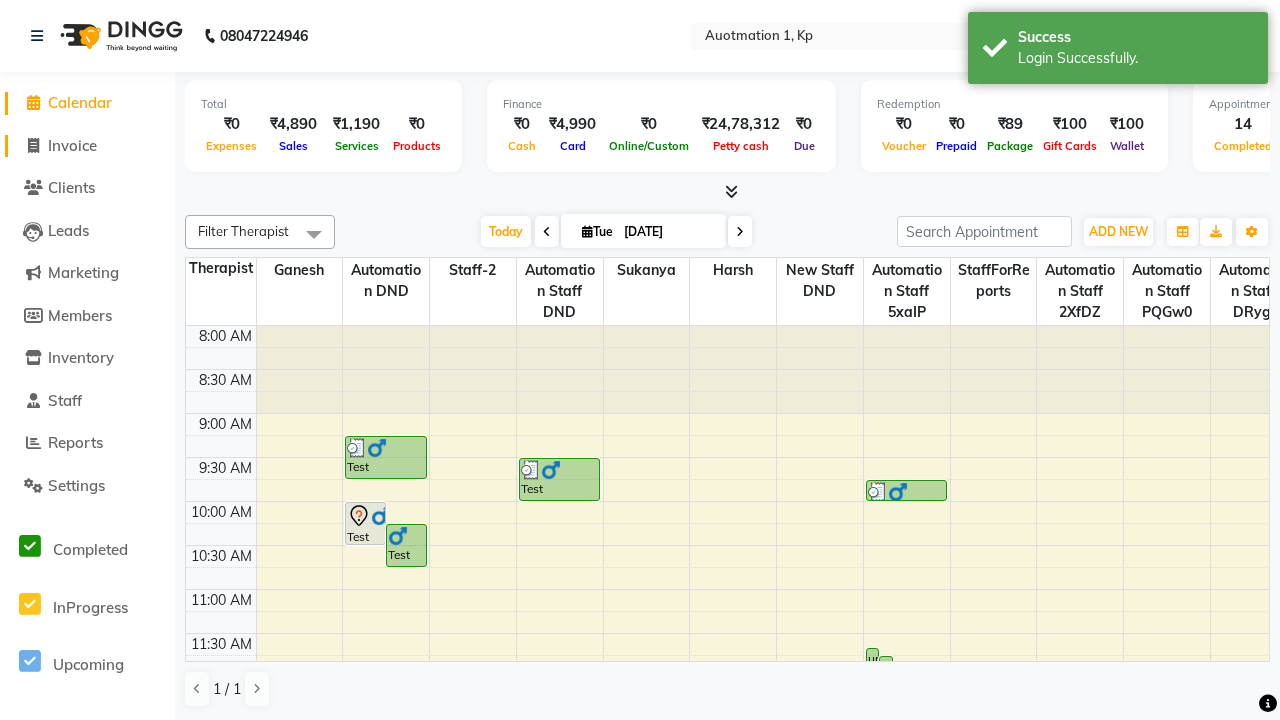 click on "Invoice" 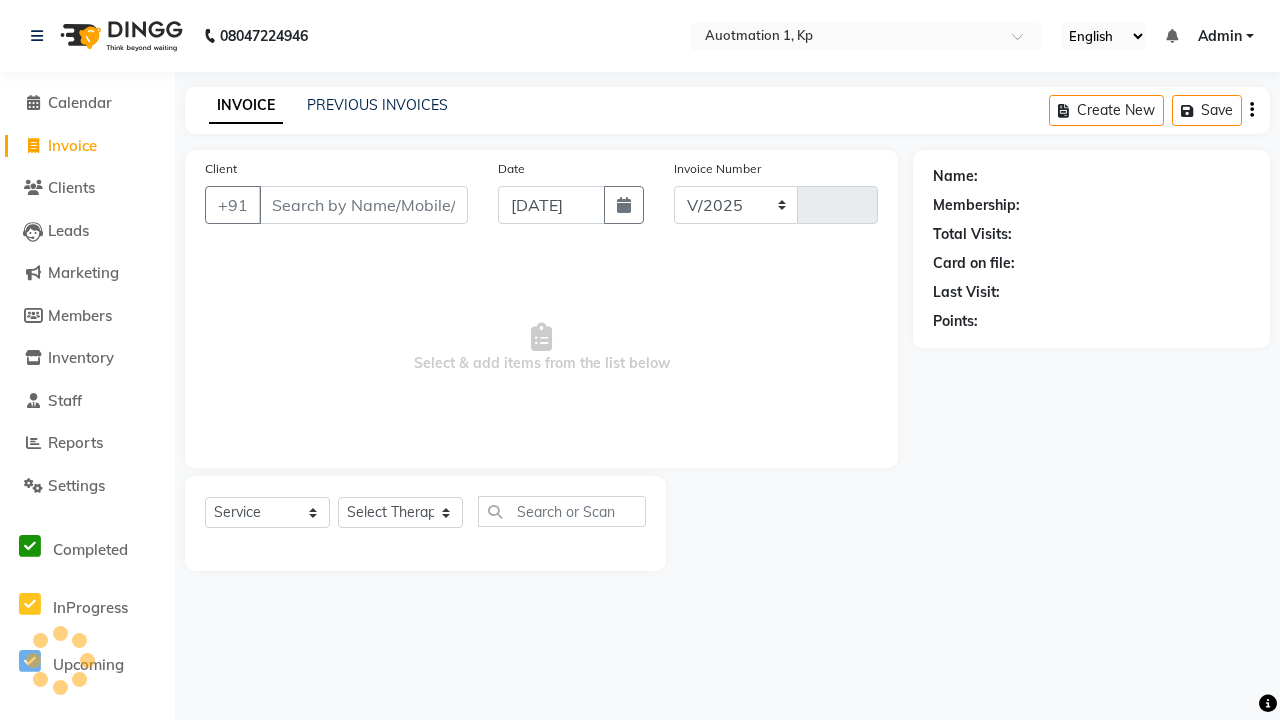 select on "150" 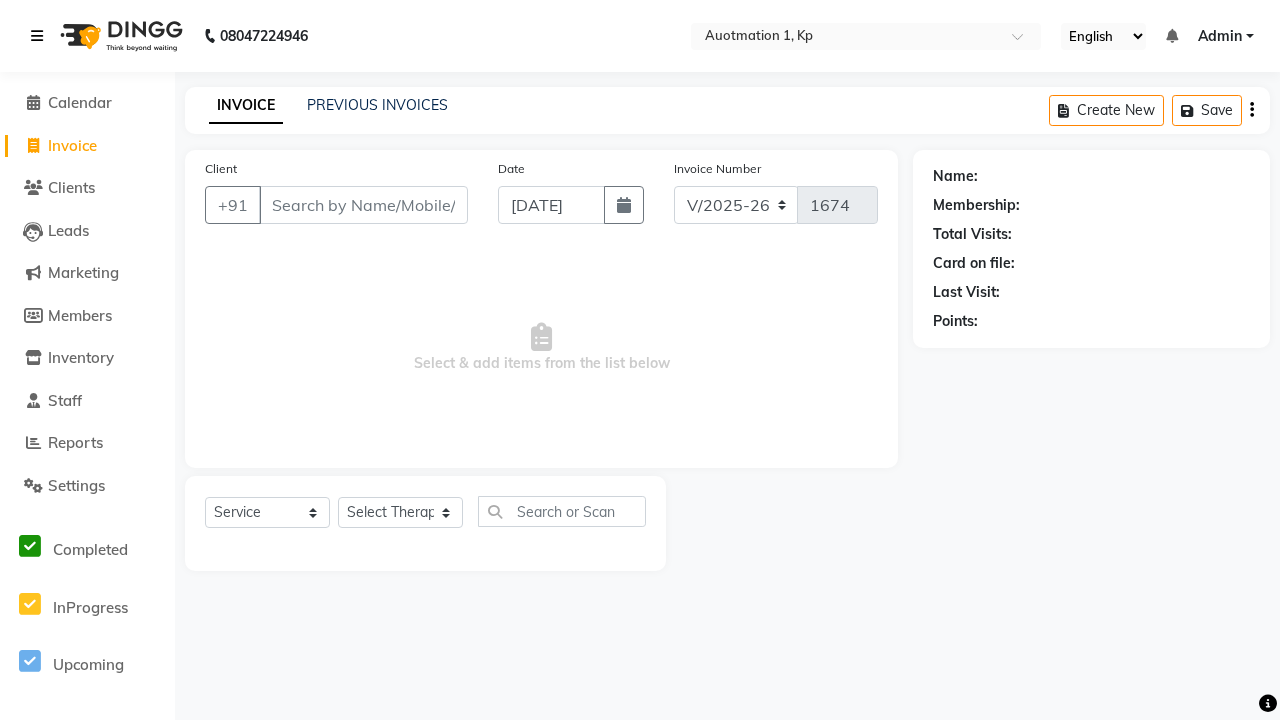 click at bounding box center (37, 36) 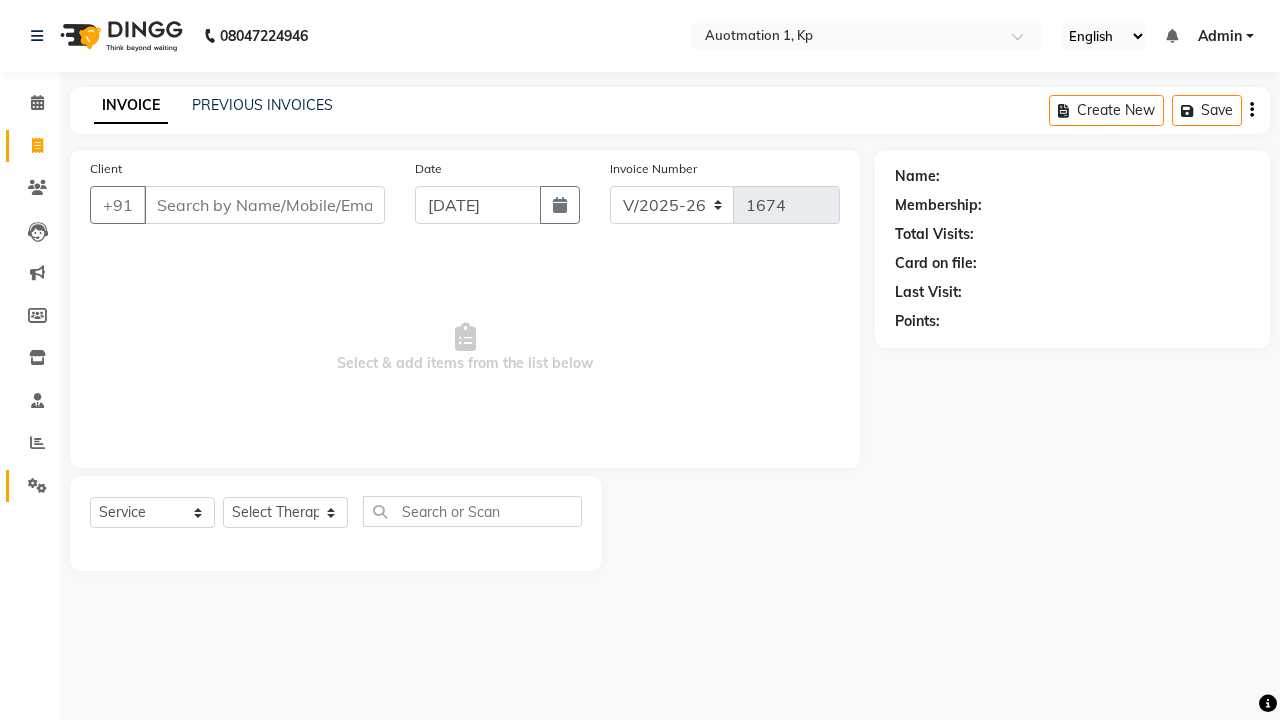 click 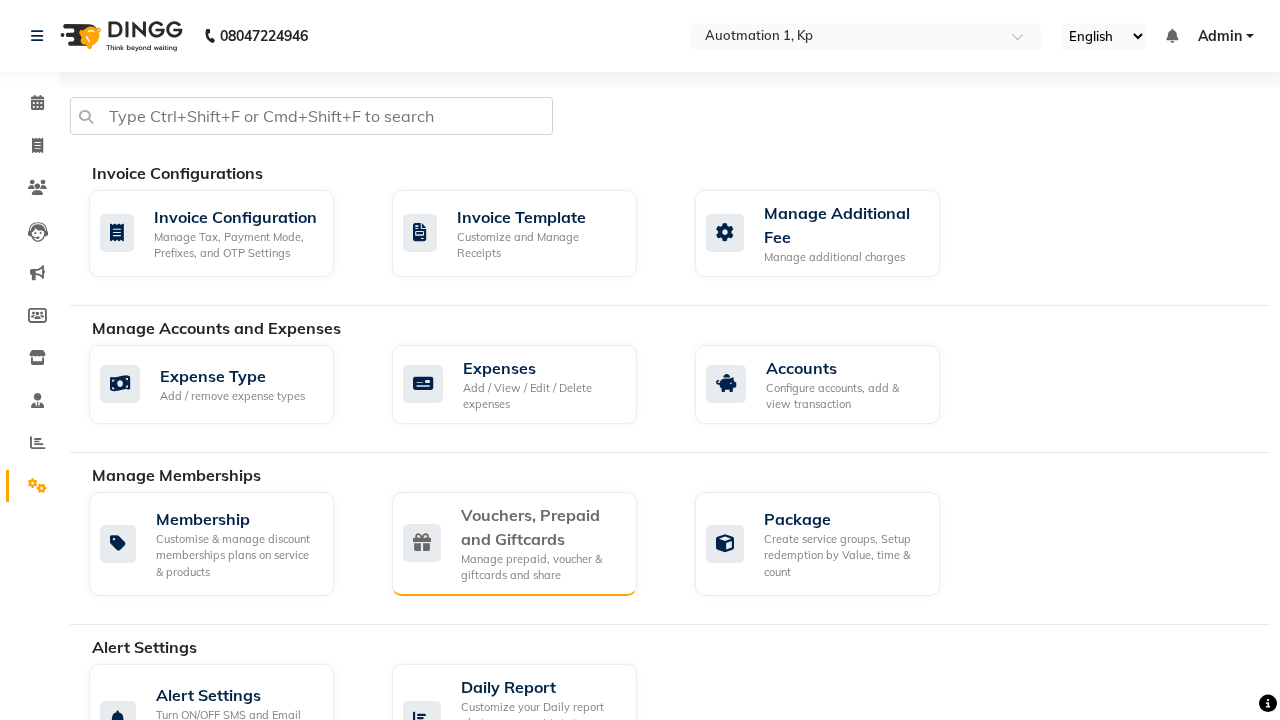 click on "Vouchers, Prepaid and Giftcards" 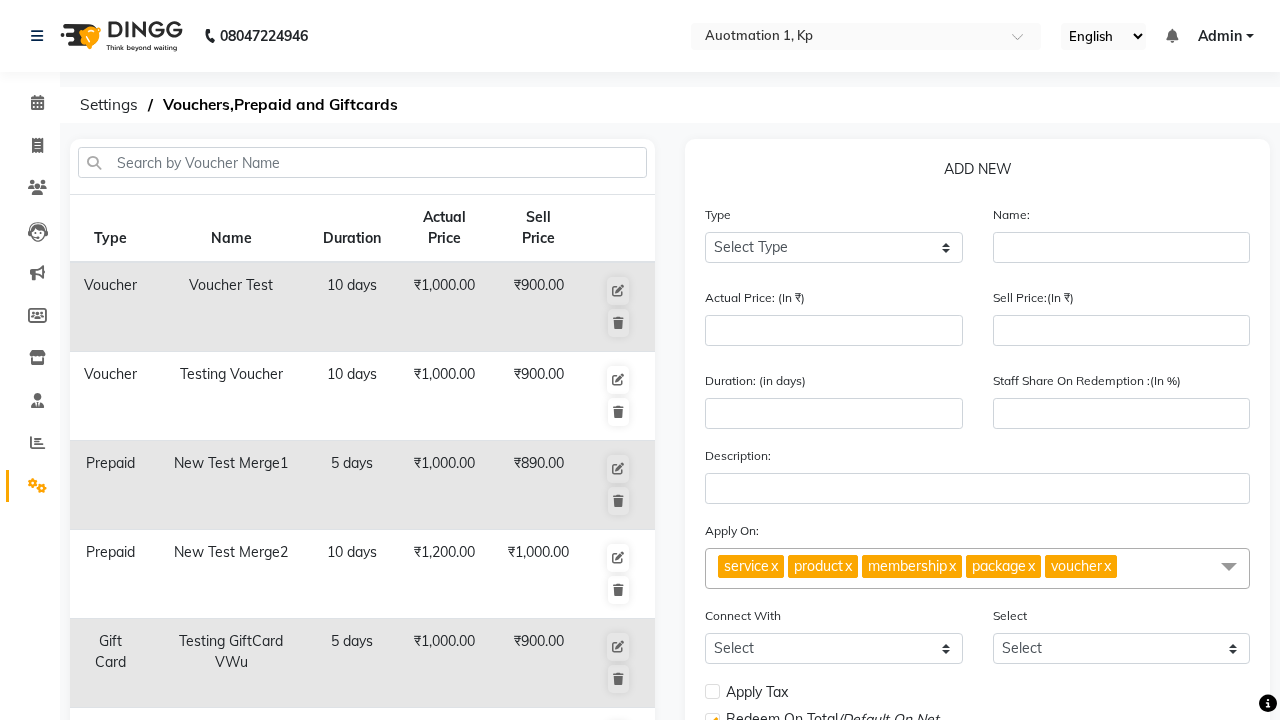select on "V" 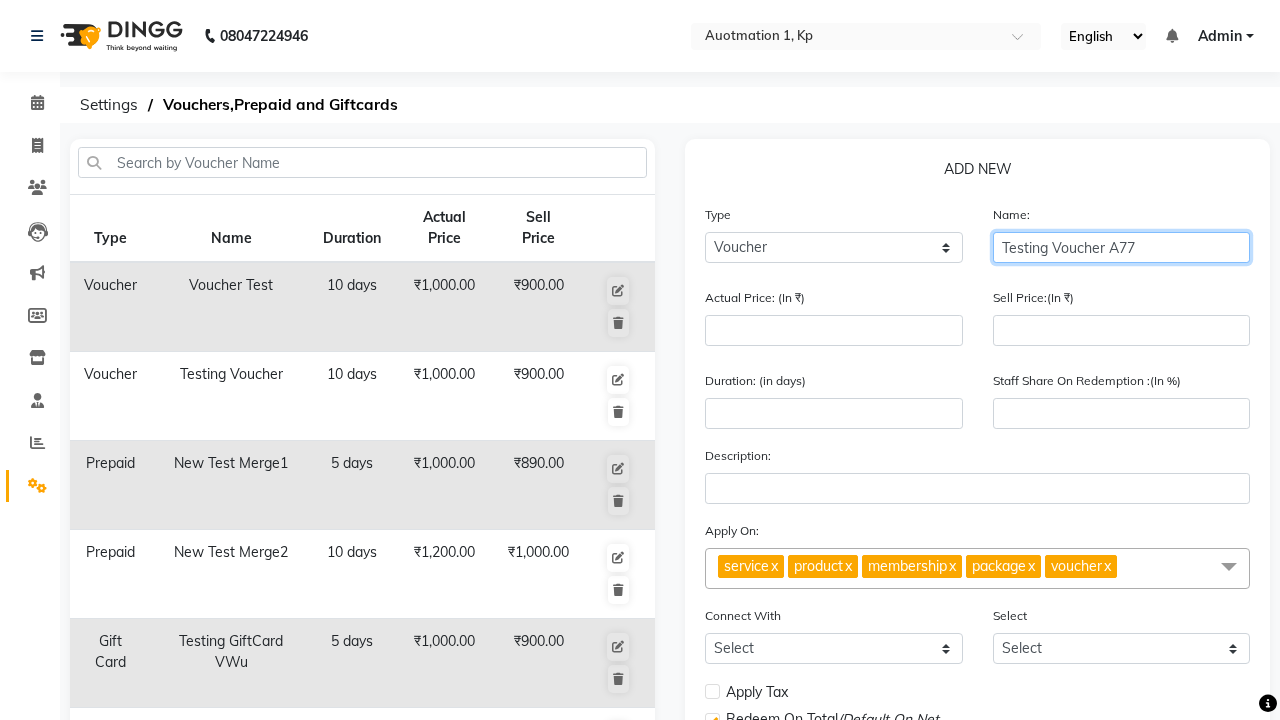 type on "Testing Voucher A77" 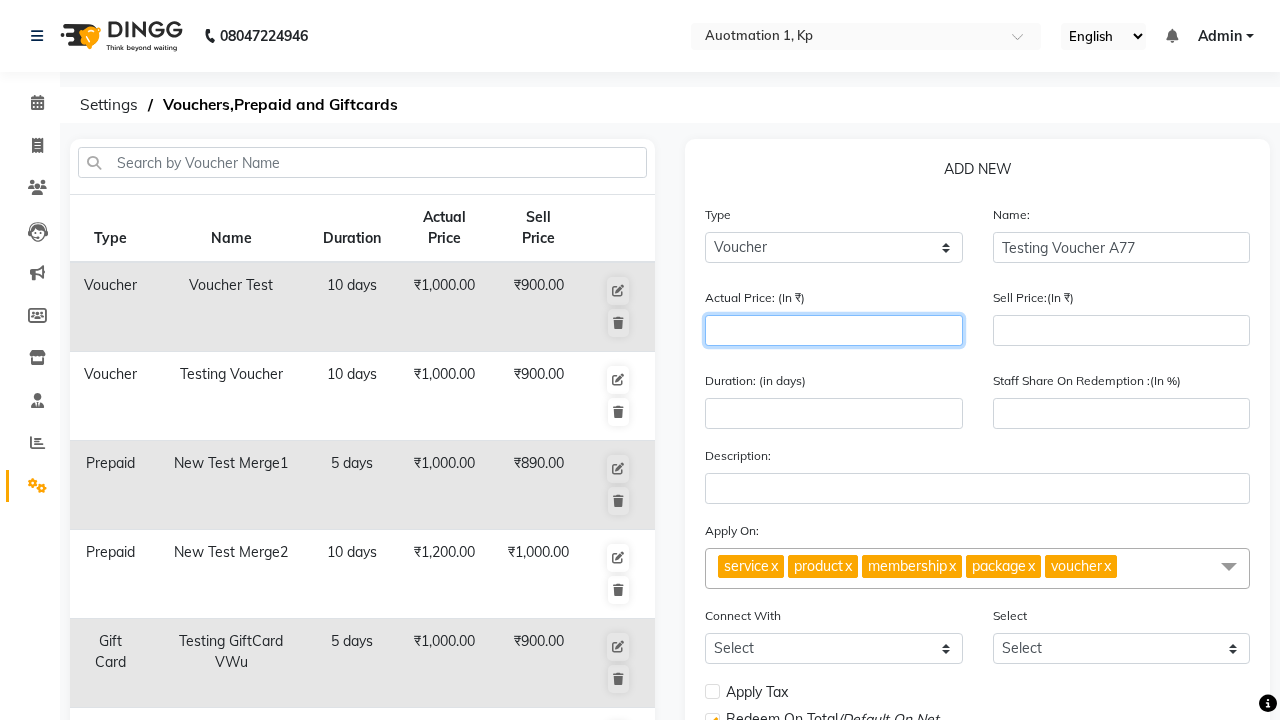 type on "1500" 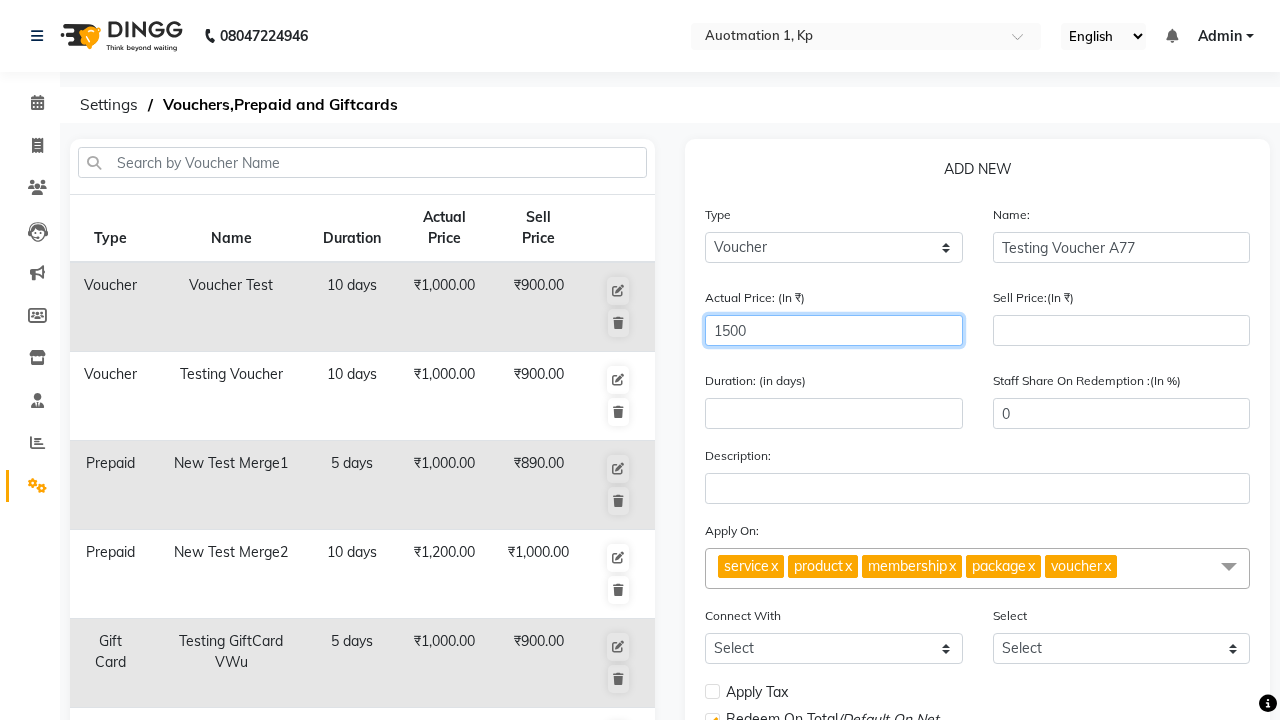 type on "1500" 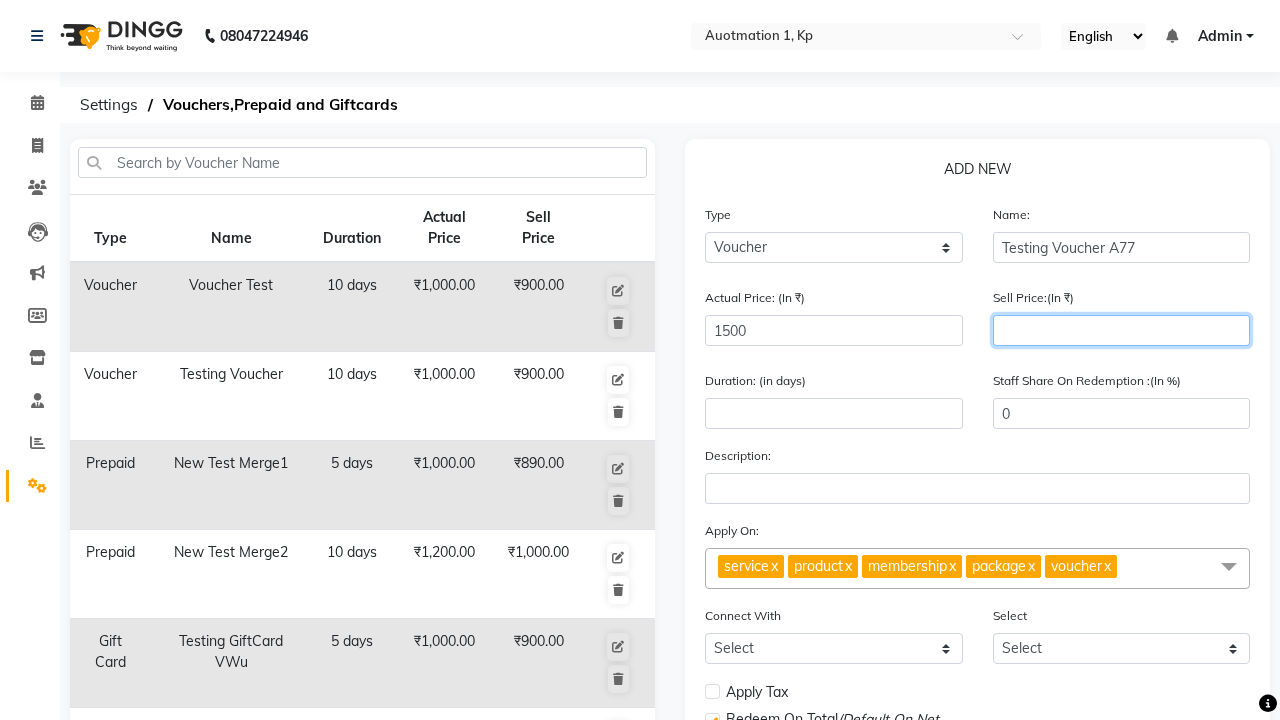 type on "1200" 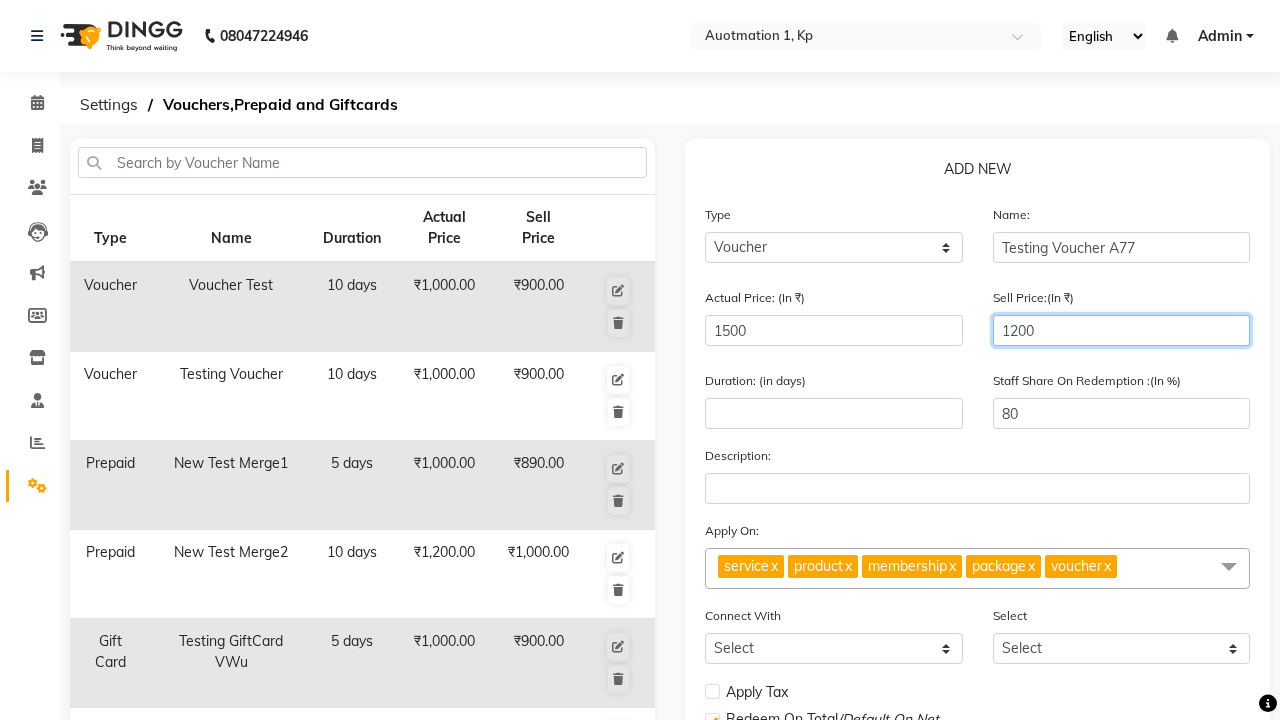 type on "1200" 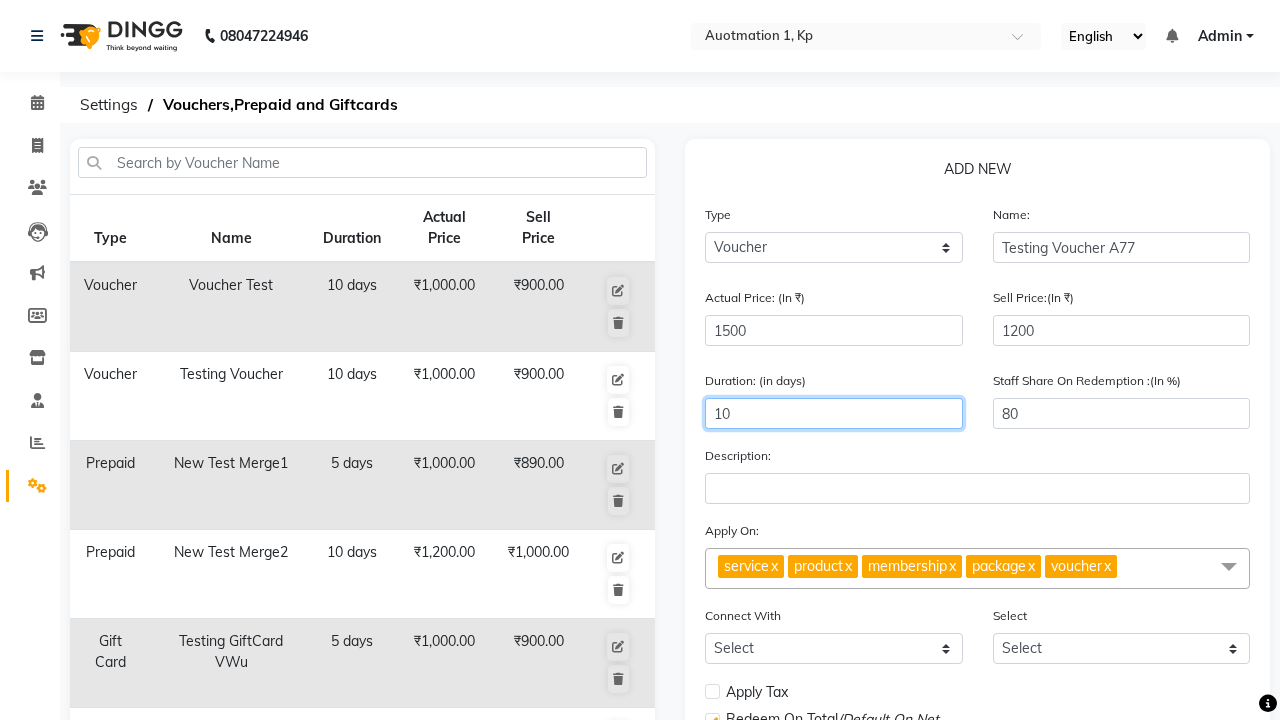 type on "10" 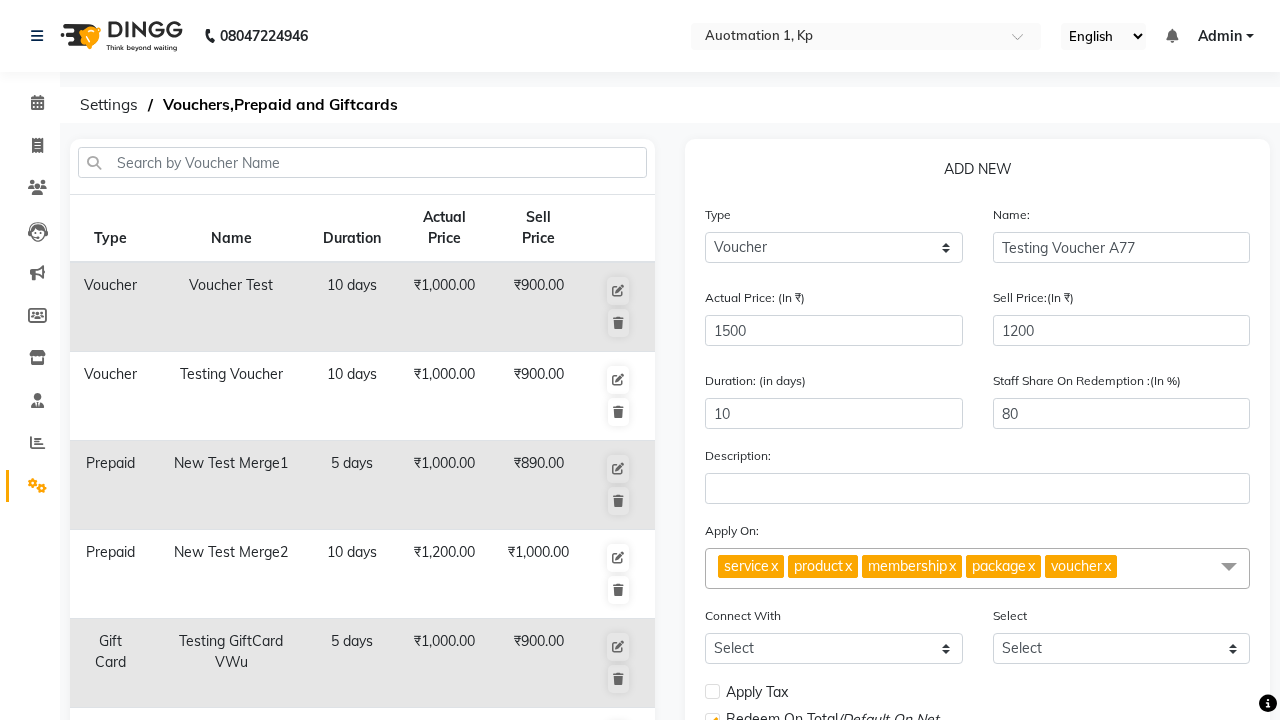 click on "Save" 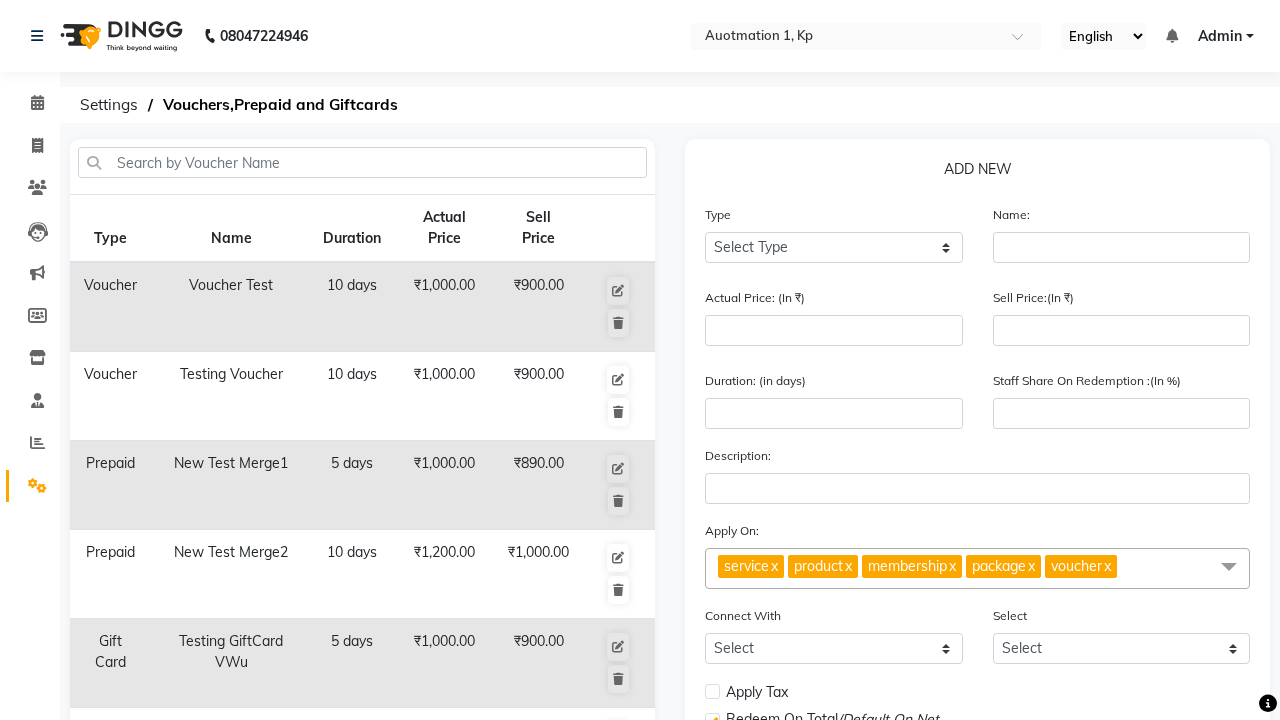 scroll, scrollTop: 497, scrollLeft: 0, axis: vertical 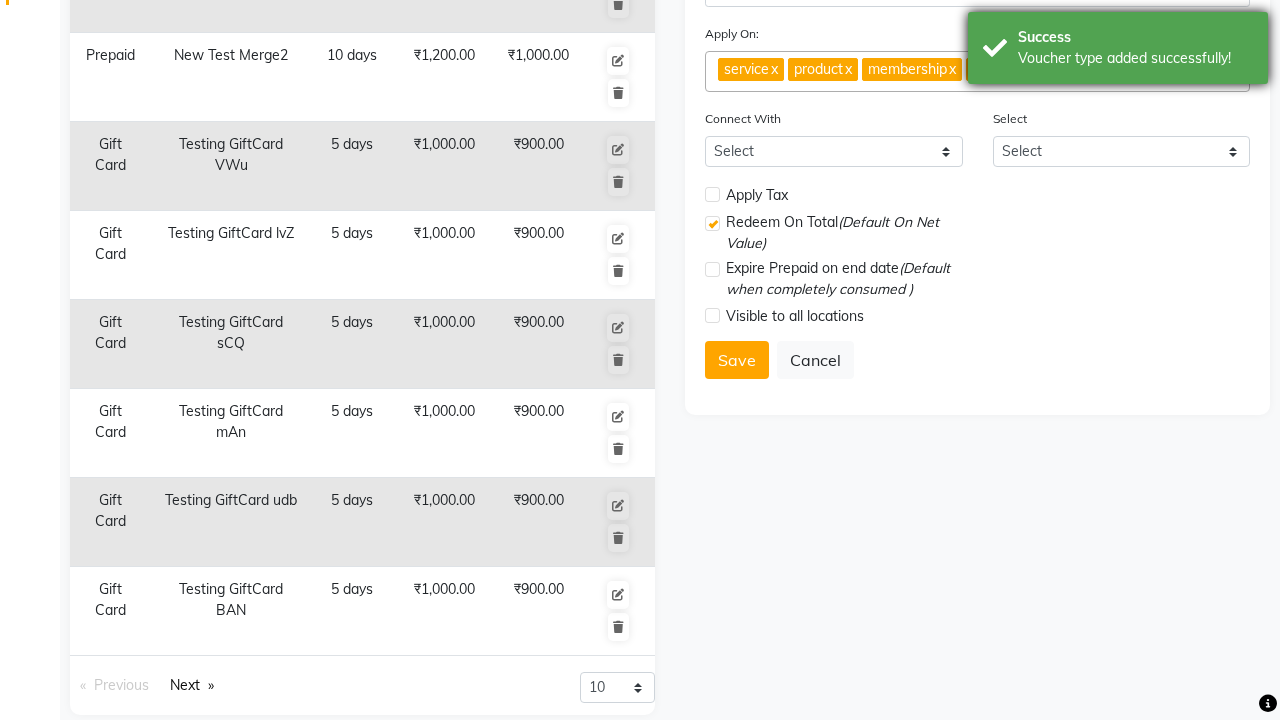 click on "Voucher type added successfully!" at bounding box center [1135, 58] 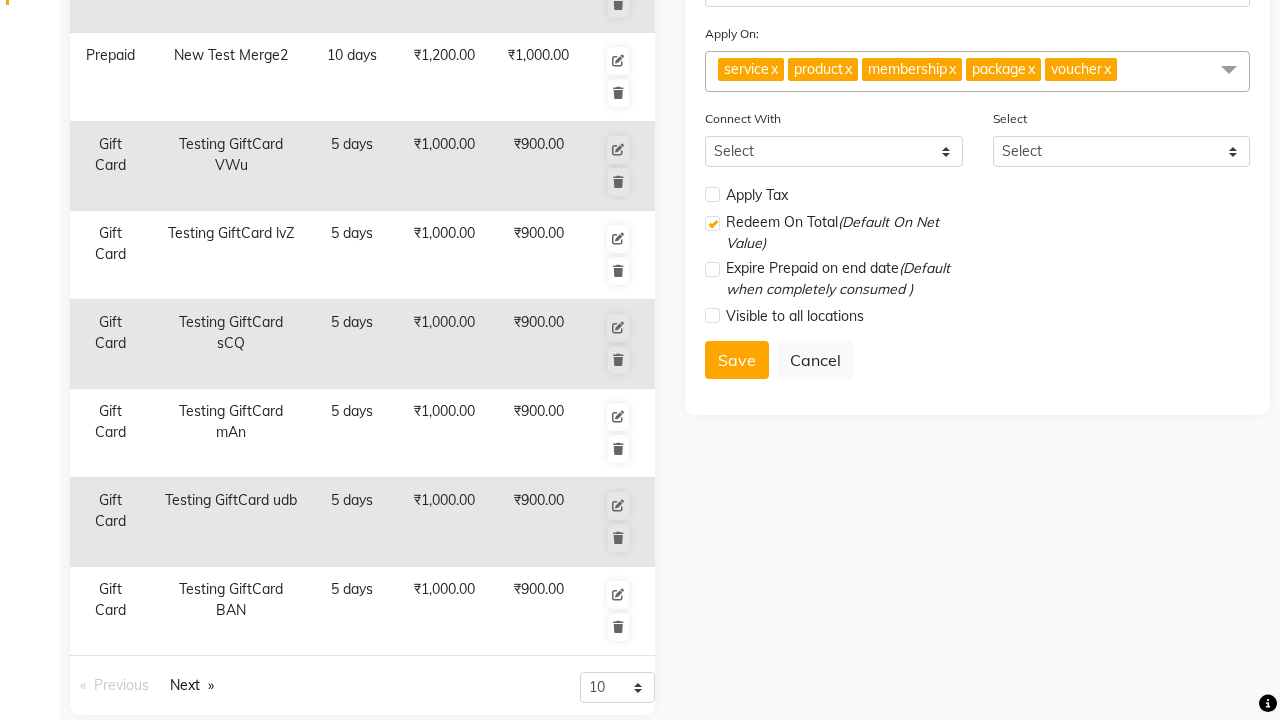 click at bounding box center [37, -461] 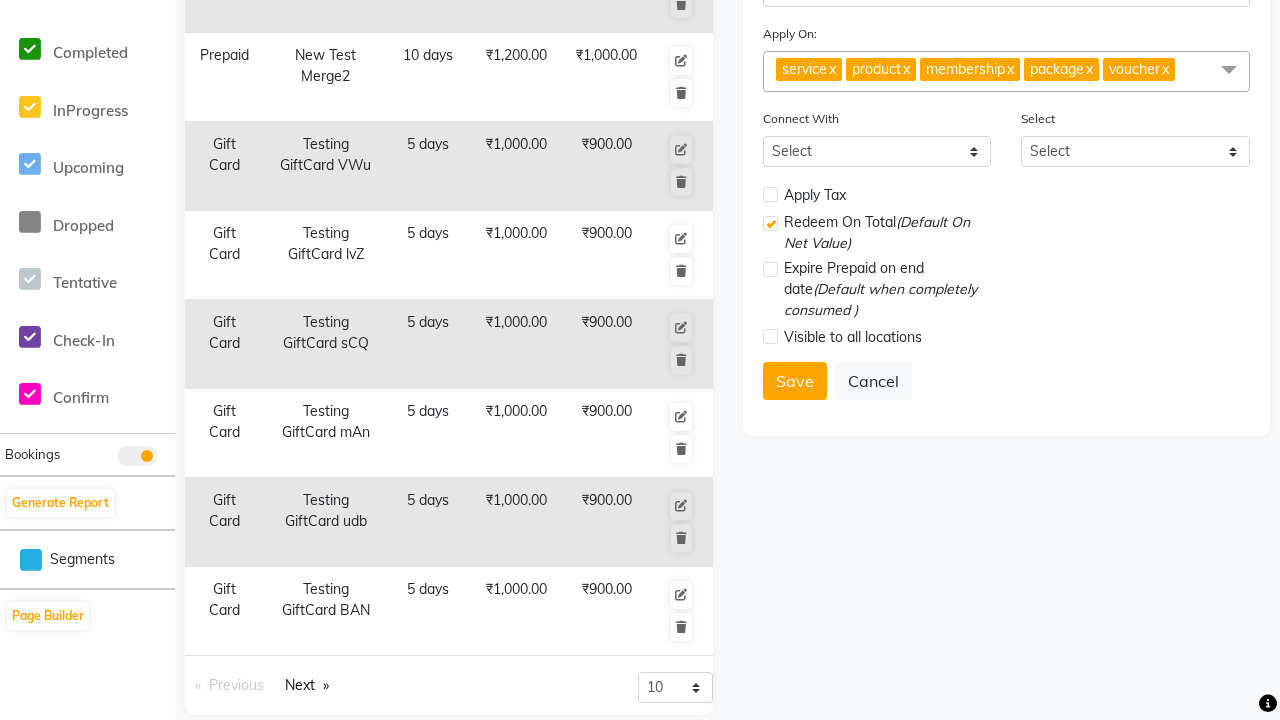scroll, scrollTop: 0, scrollLeft: 0, axis: both 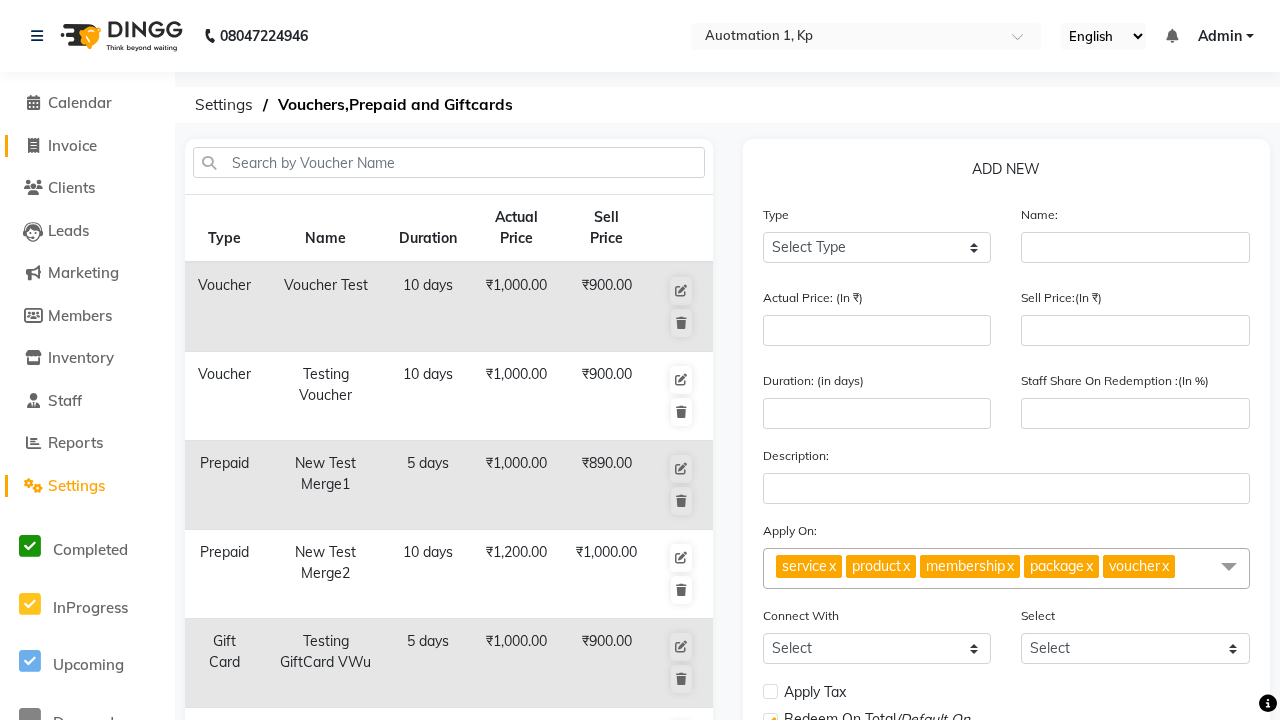 click on "Invoice" 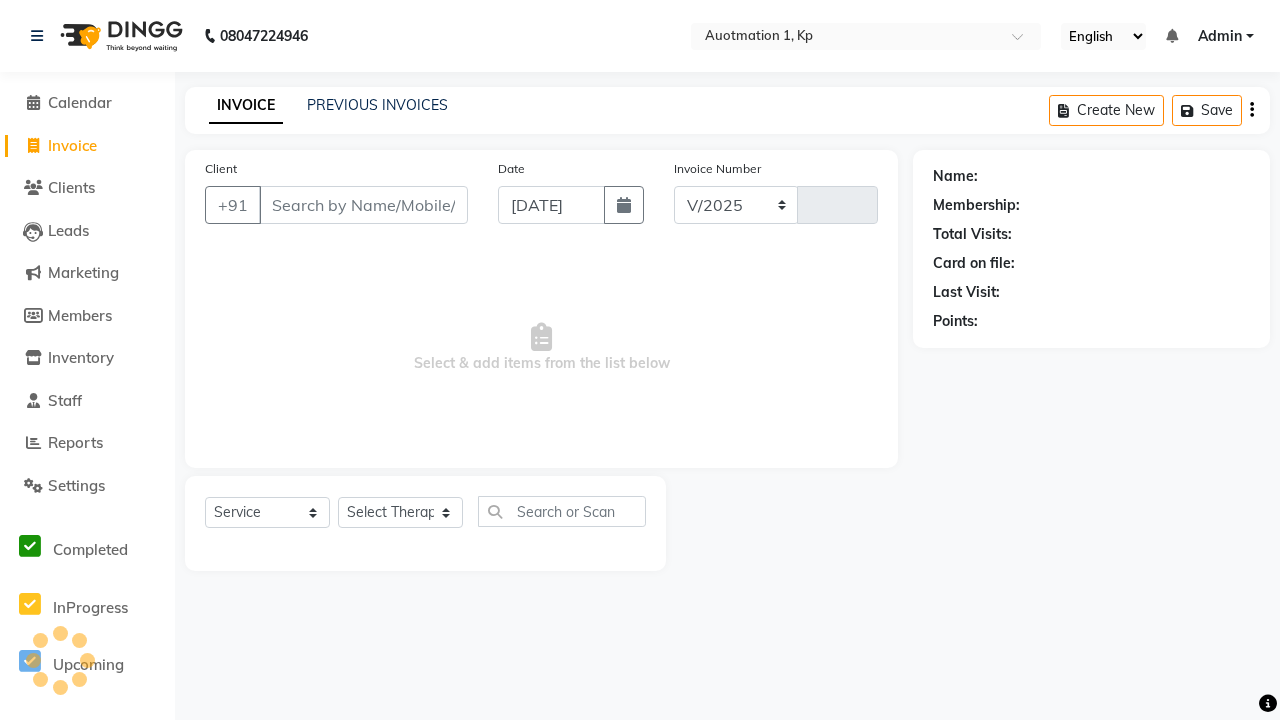 select on "150" 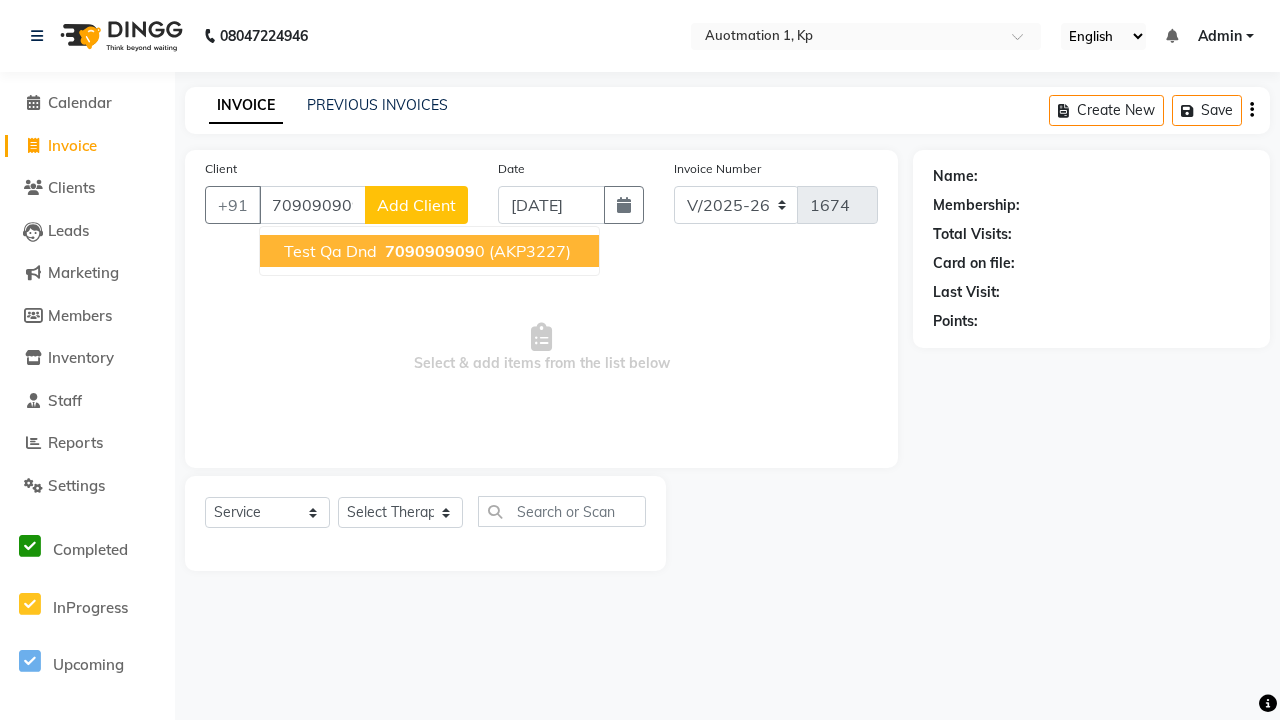 click on "709090909" at bounding box center [430, 251] 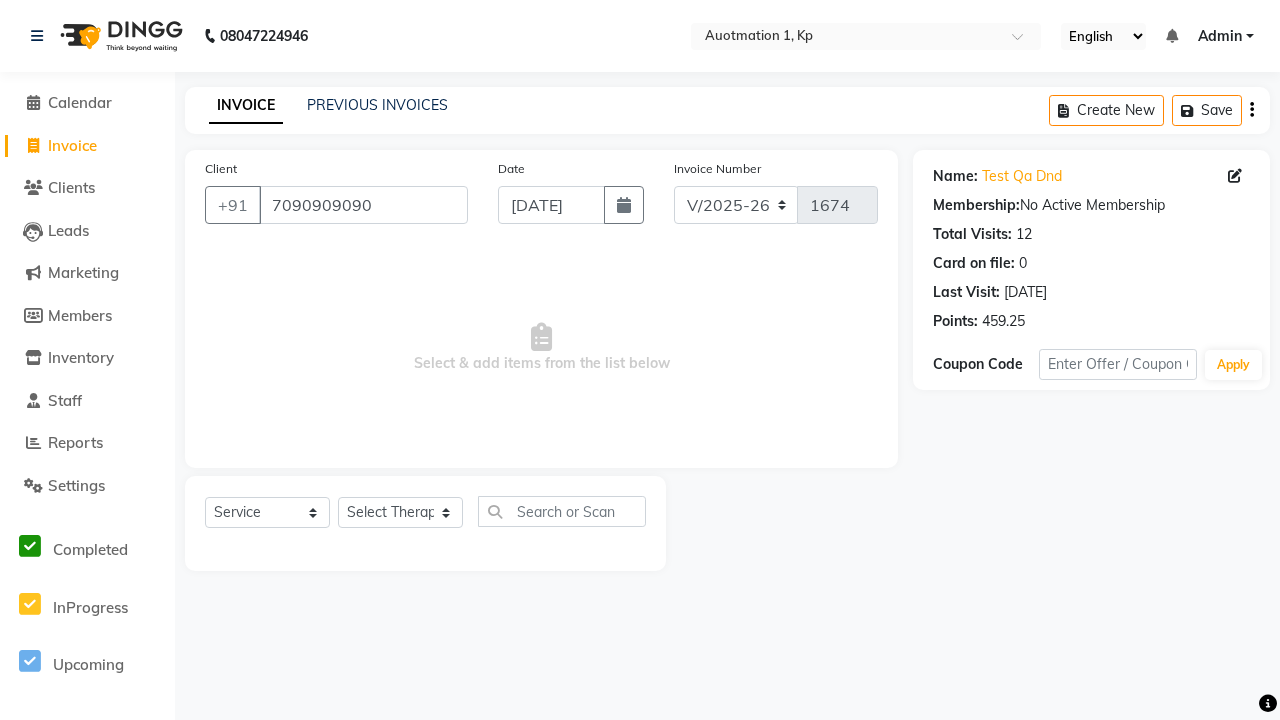 select on "V" 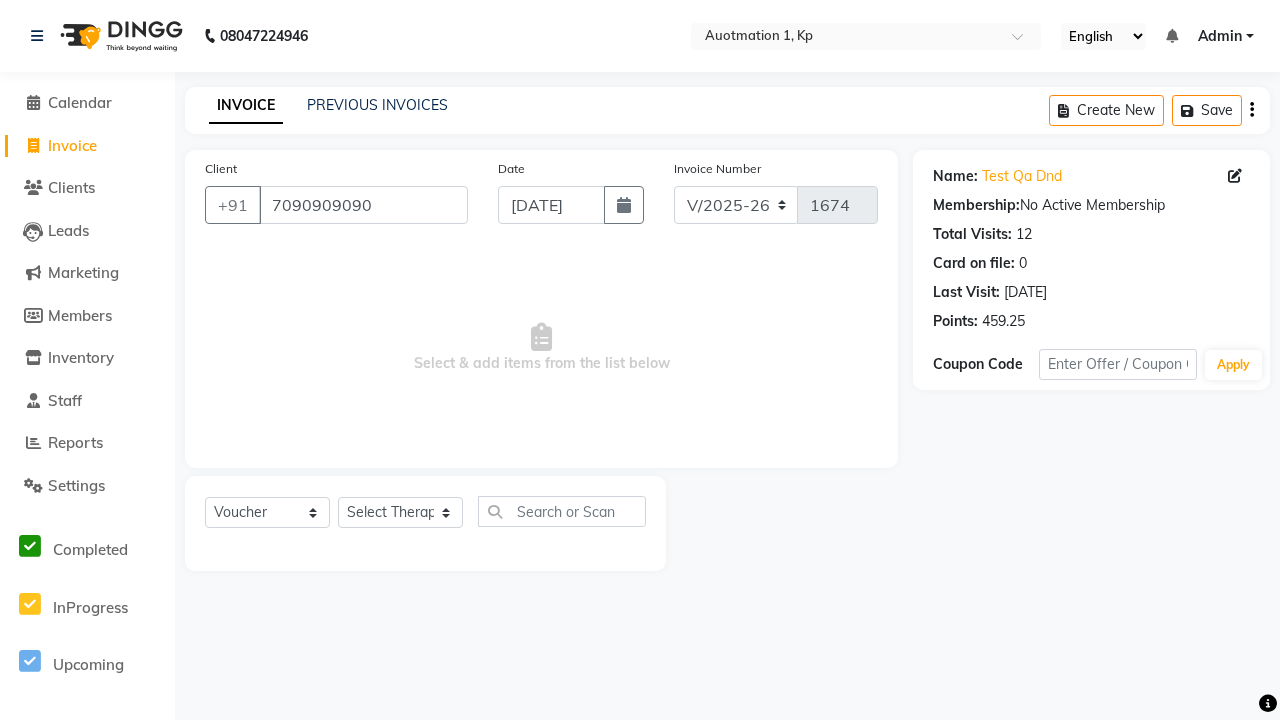 select on "5105" 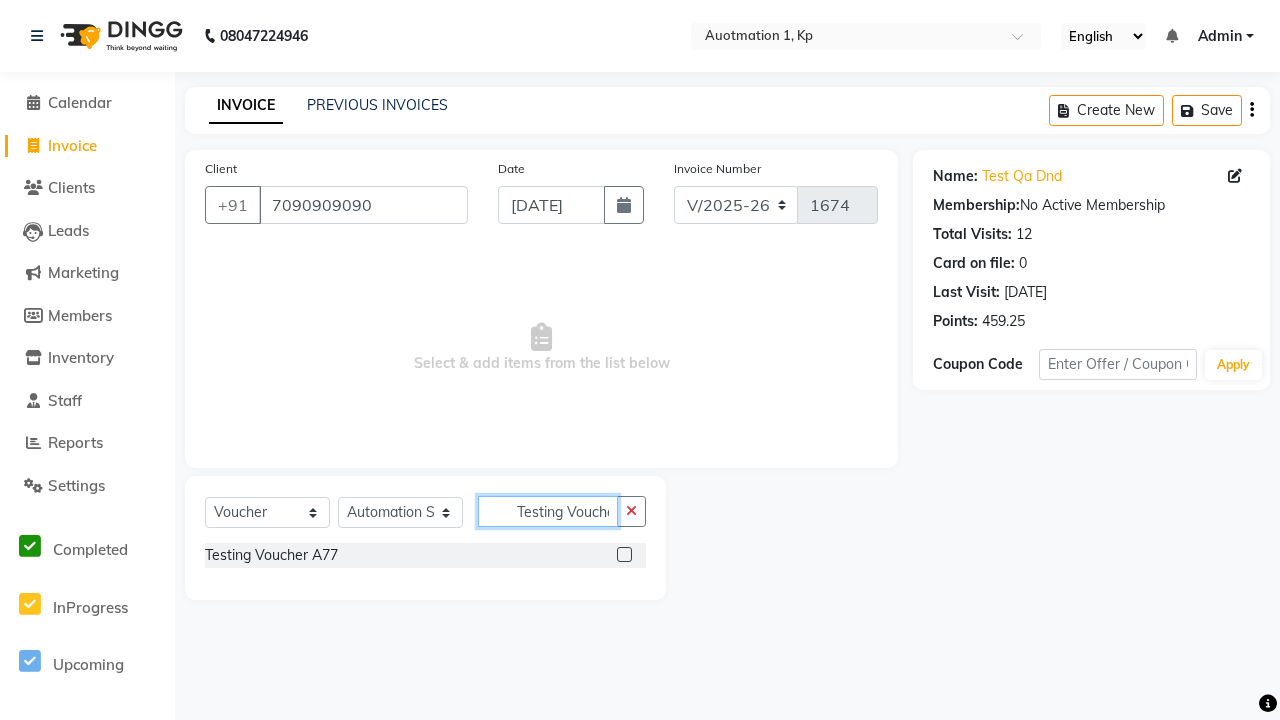 type on "Testing Voucher A77" 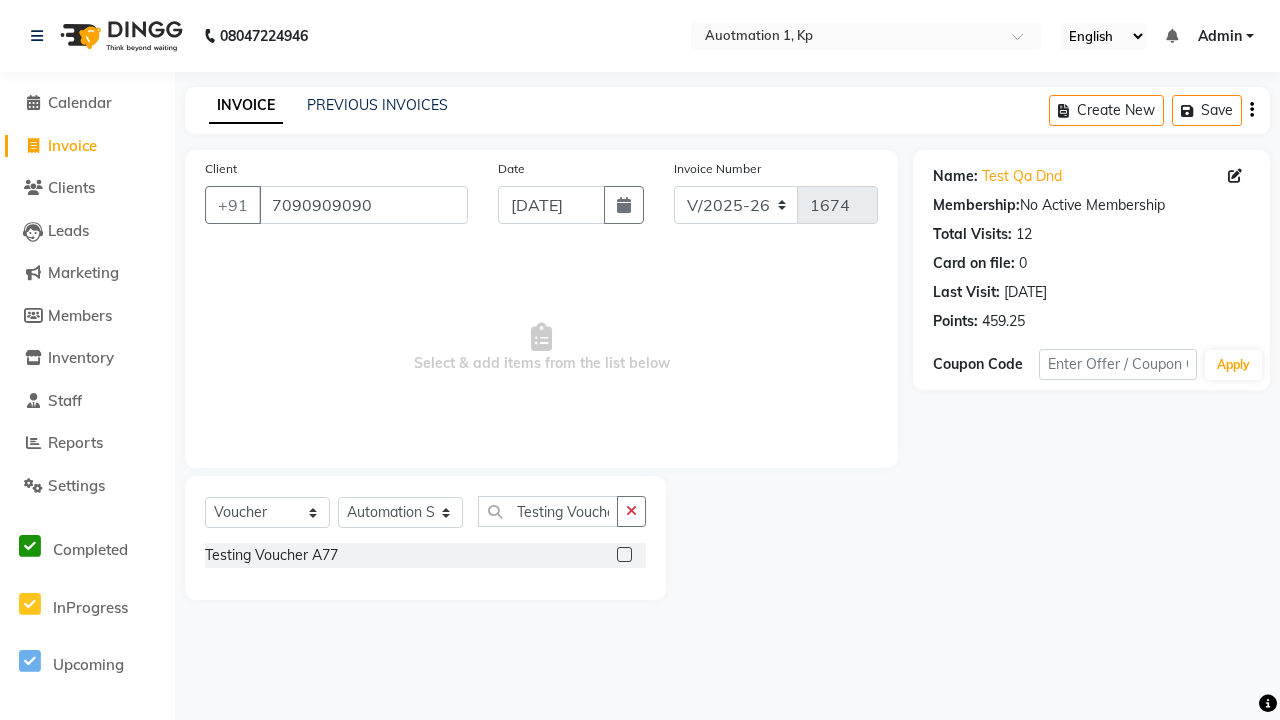 click 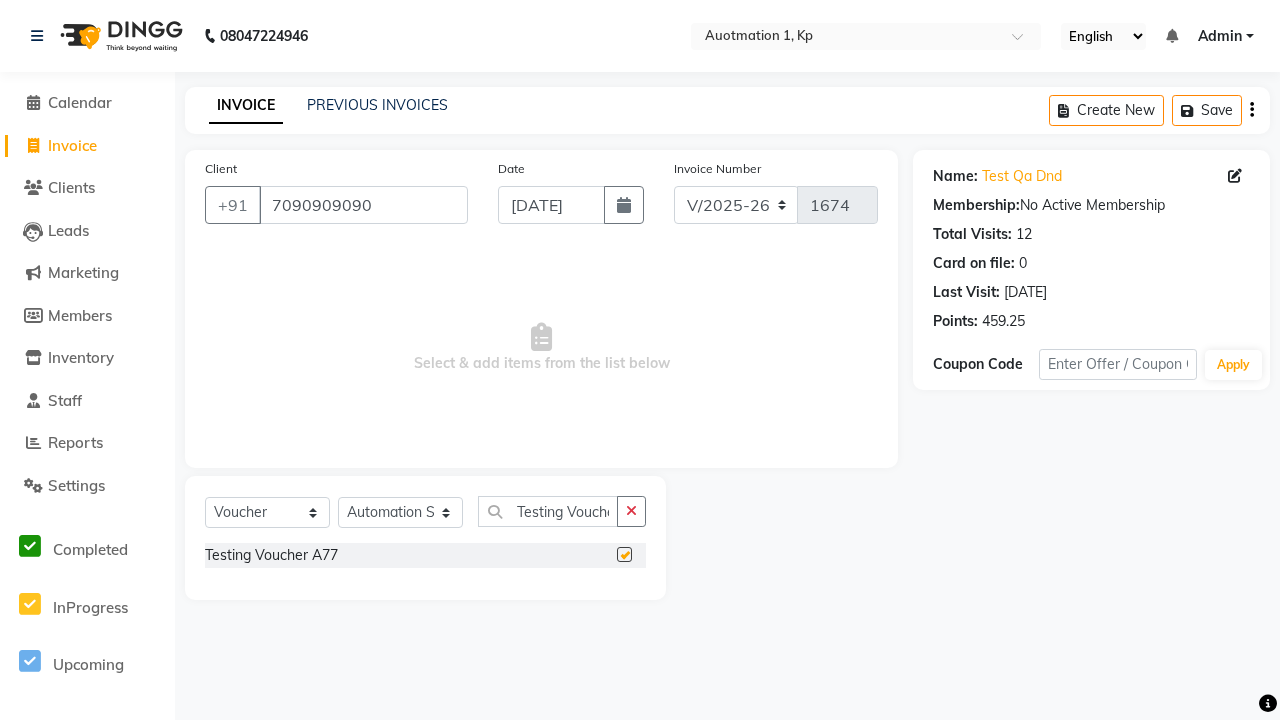 scroll, scrollTop: 0, scrollLeft: 0, axis: both 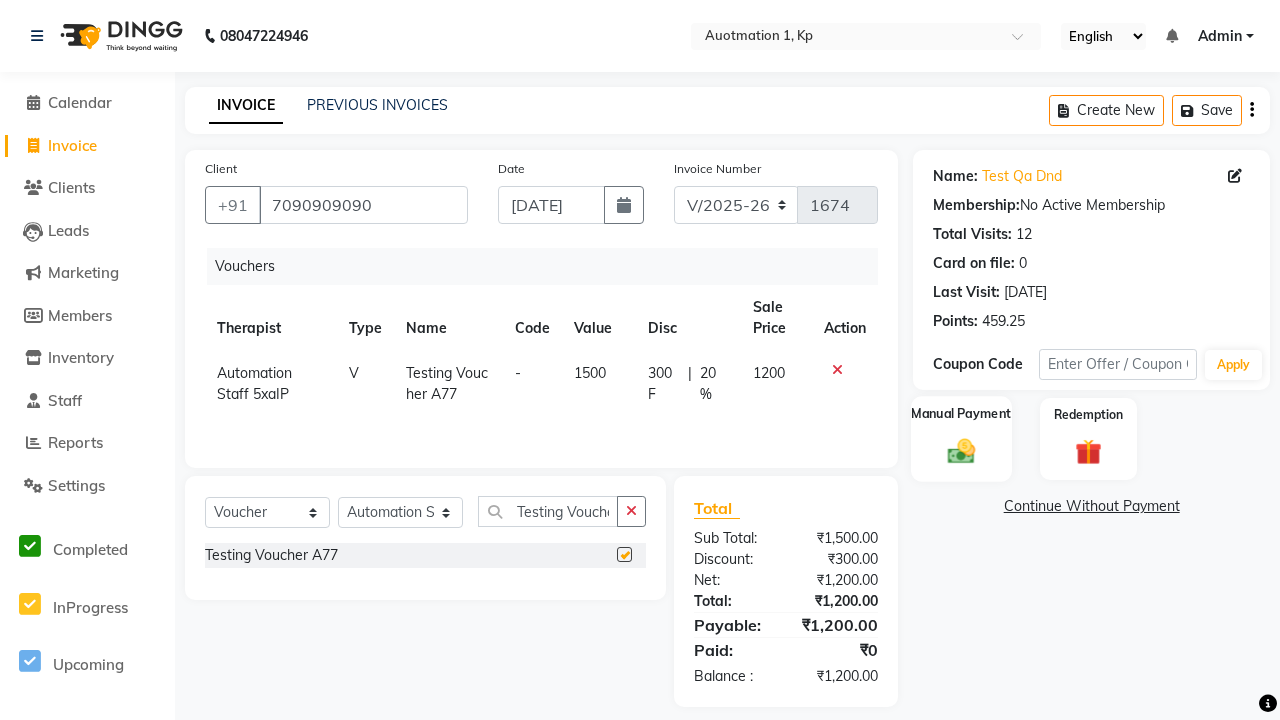 click 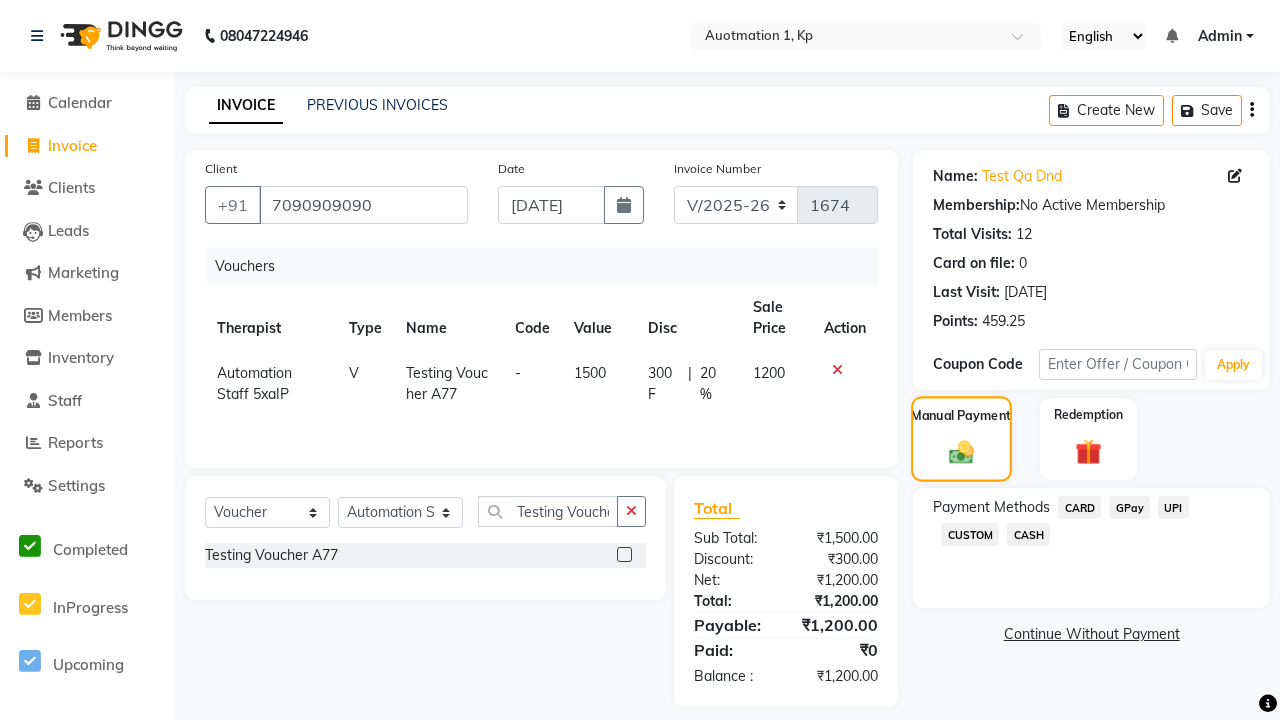 checkbox on "false" 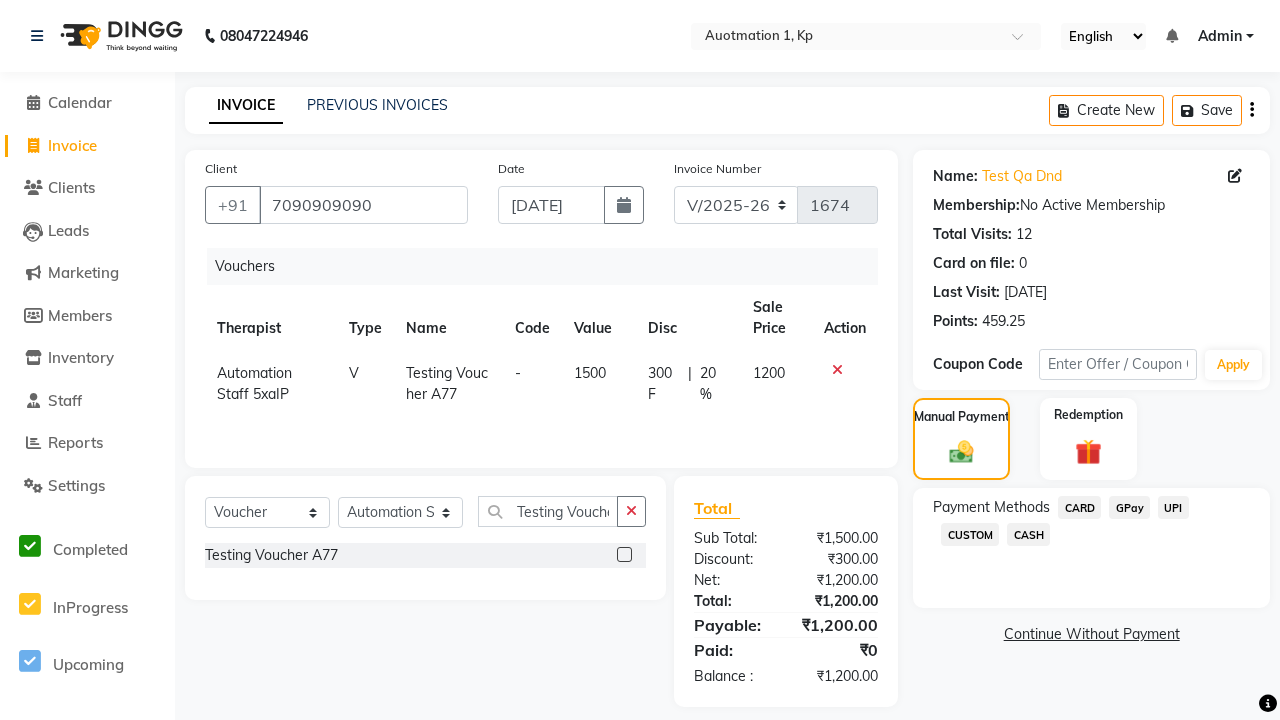 click on "CARD" 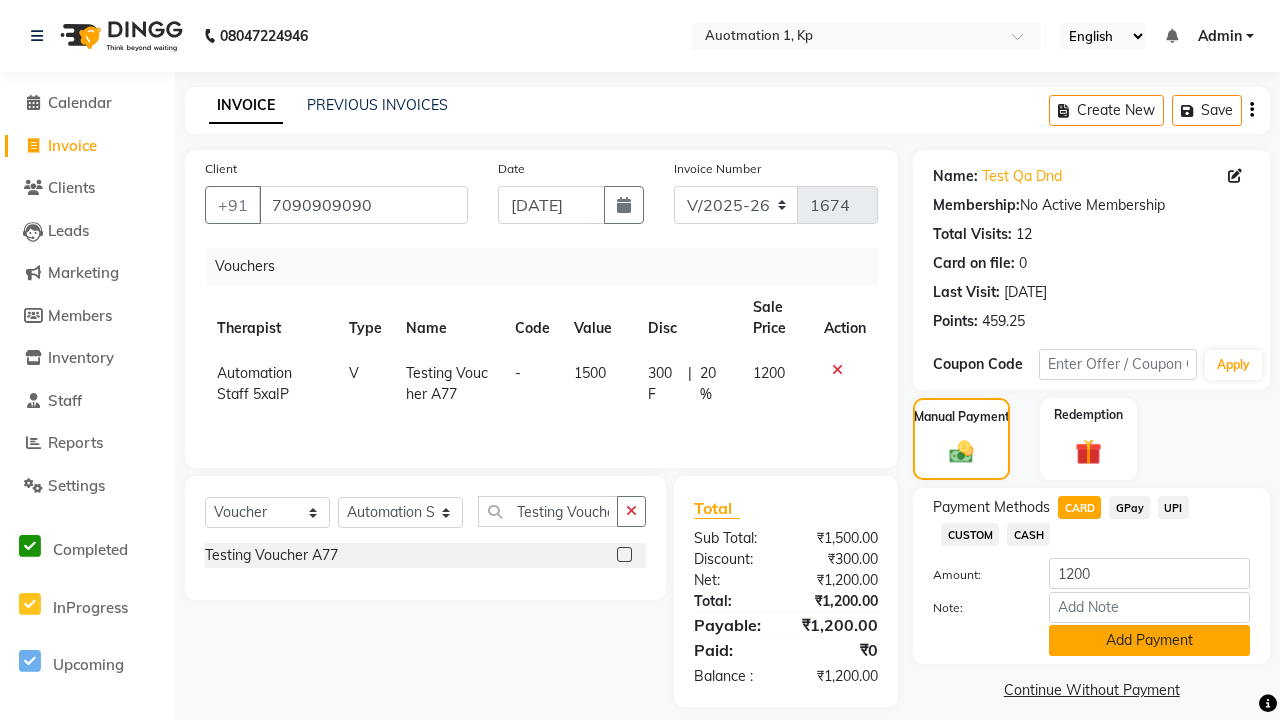 click on "Add Payment" 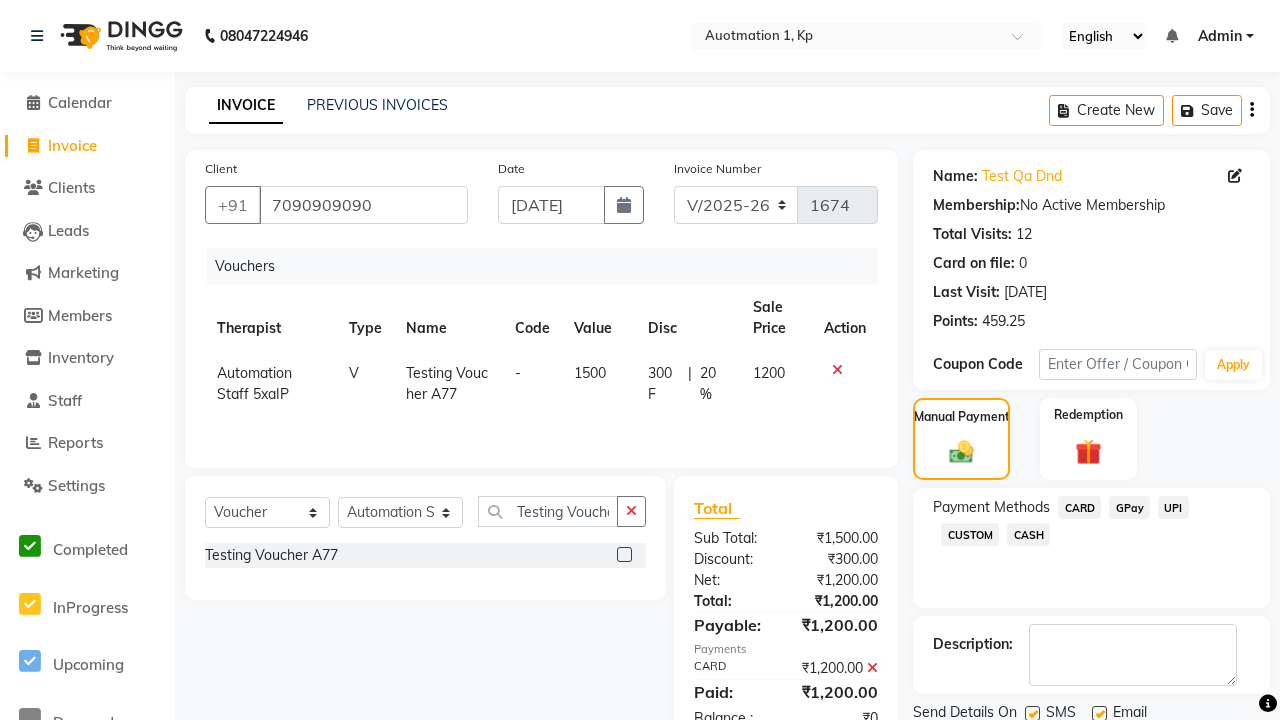 click 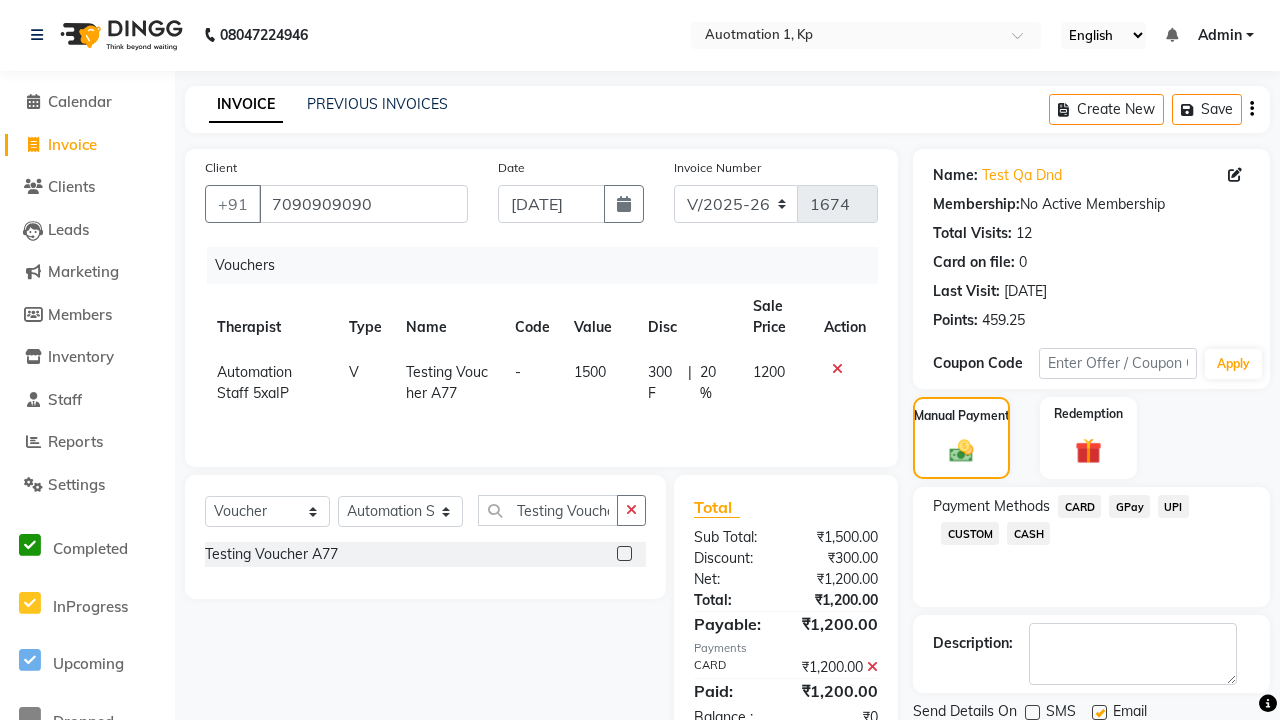 click 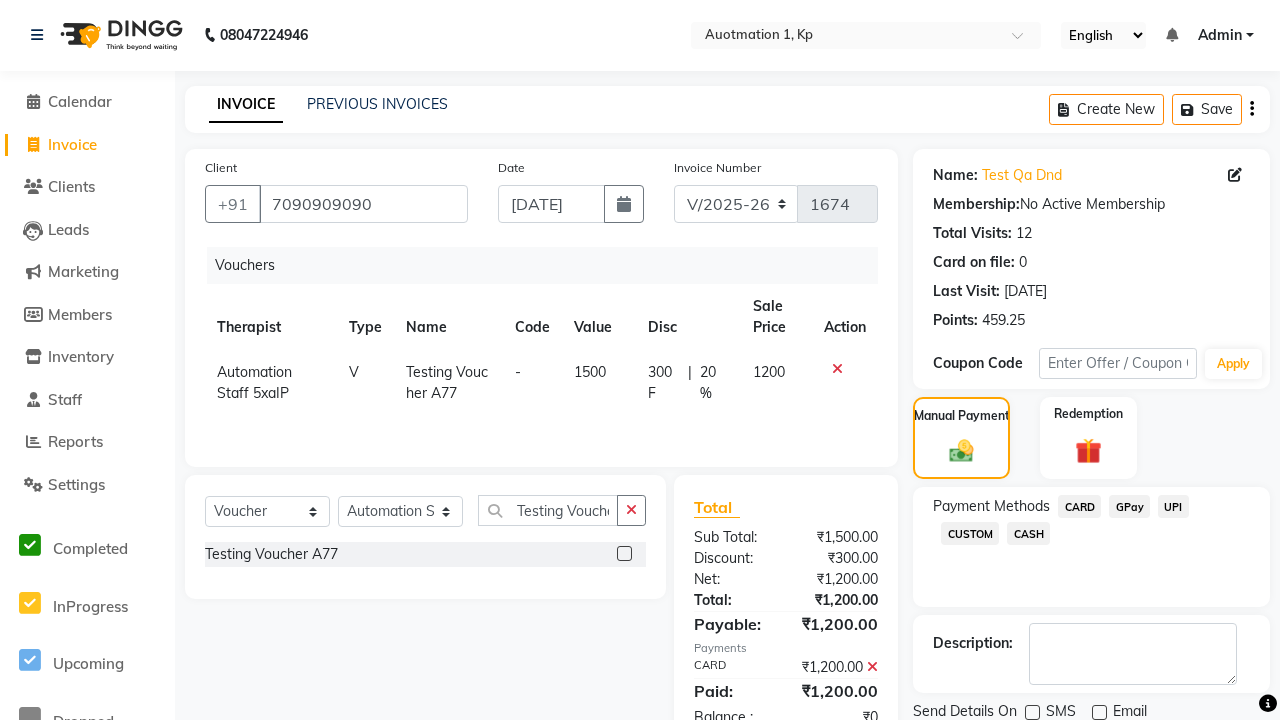 click on "Checkout" 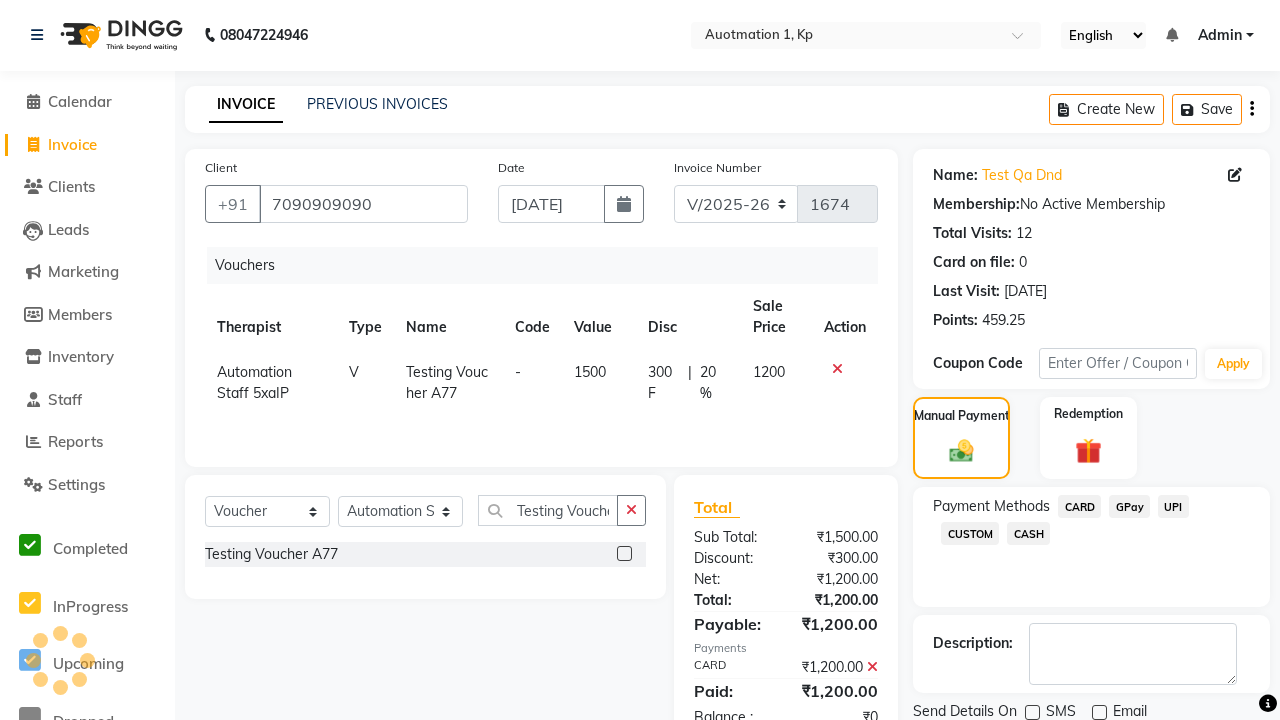 scroll, scrollTop: 80, scrollLeft: 0, axis: vertical 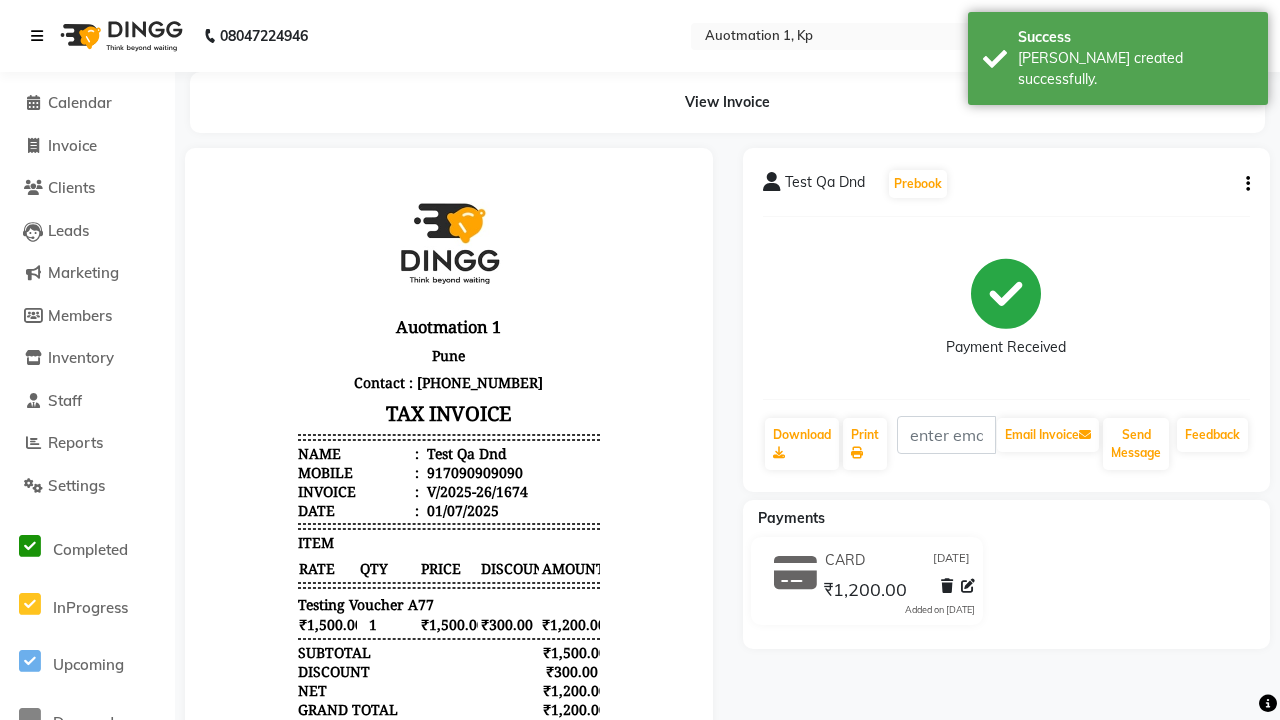 click on "[PERSON_NAME] created successfully." at bounding box center (1135, 69) 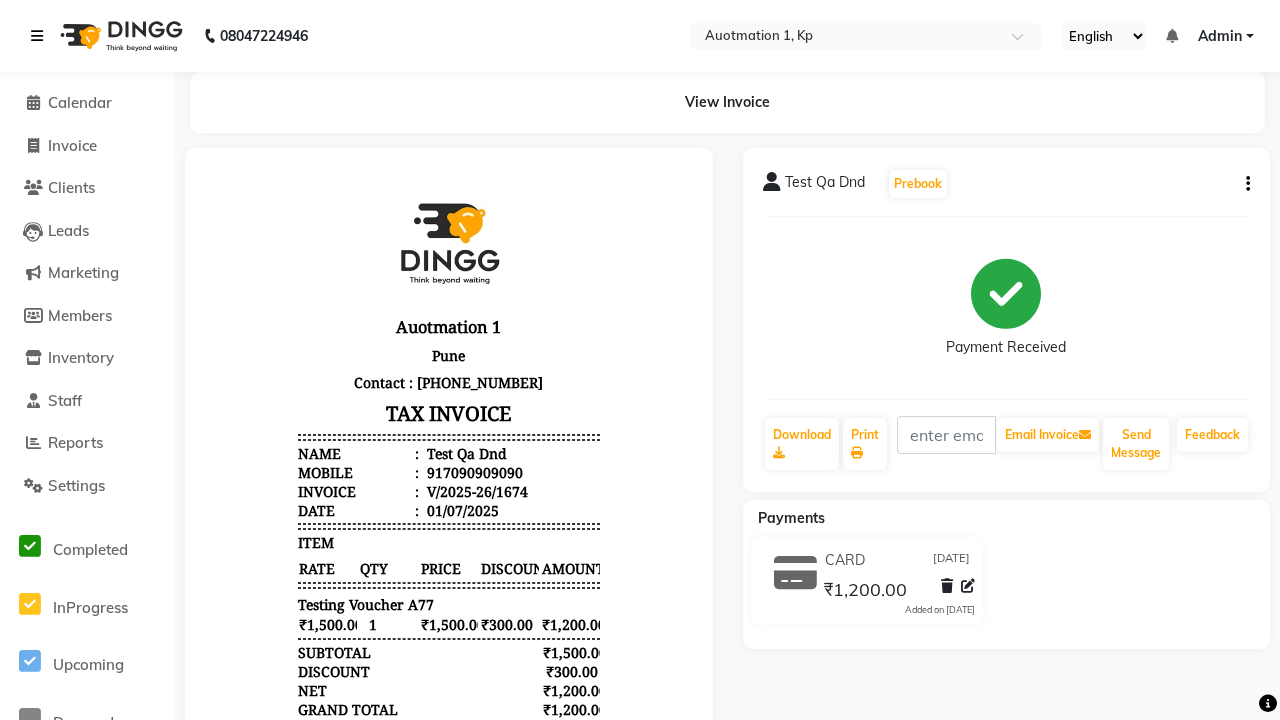 click at bounding box center [37, 36] 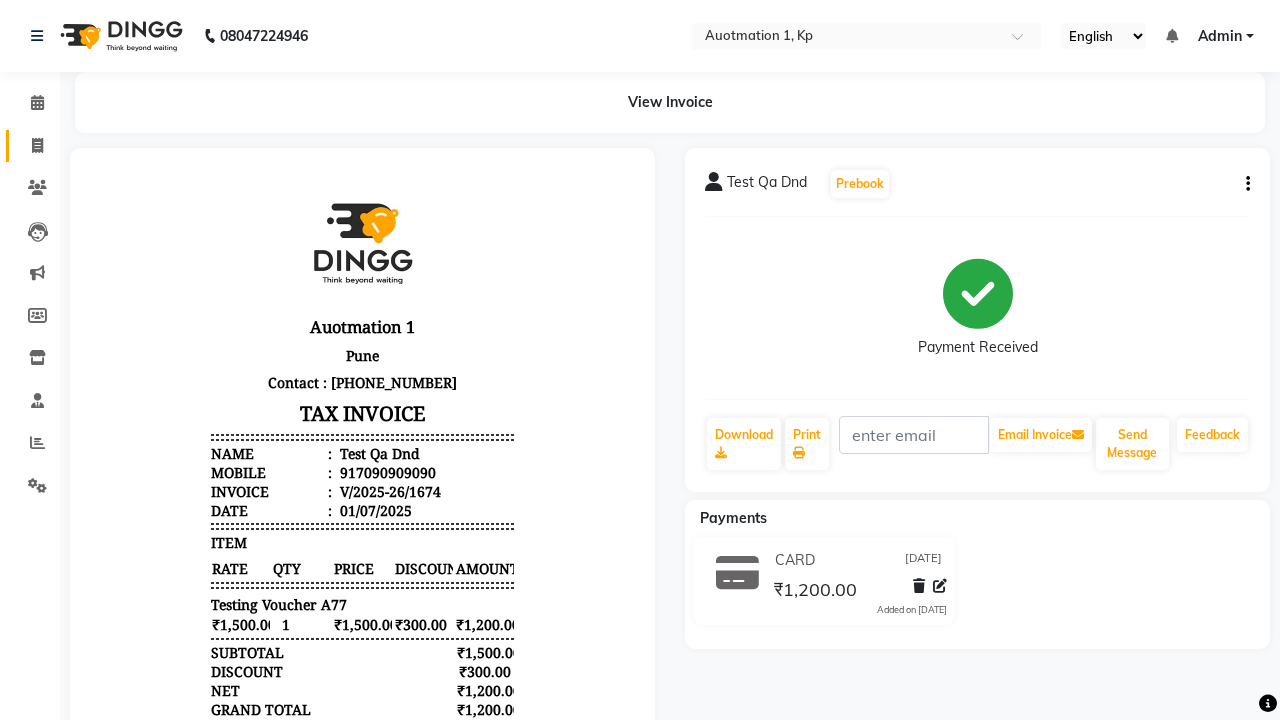 click 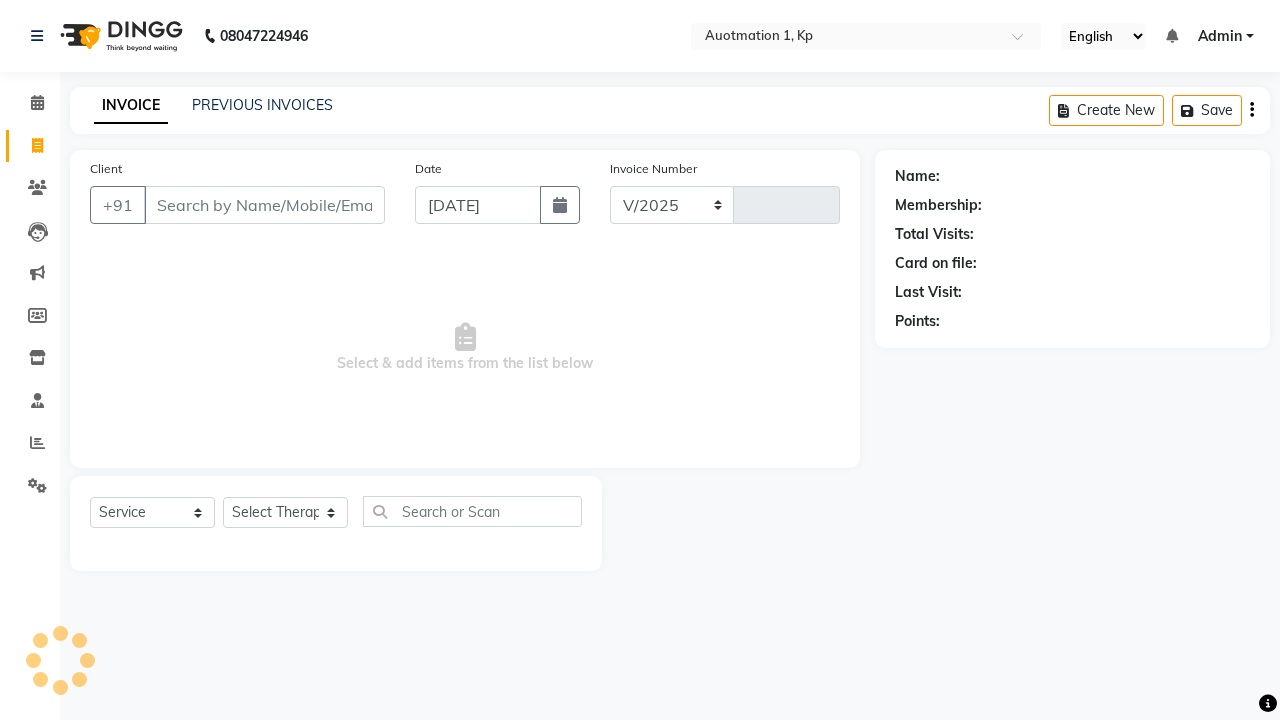 select on "150" 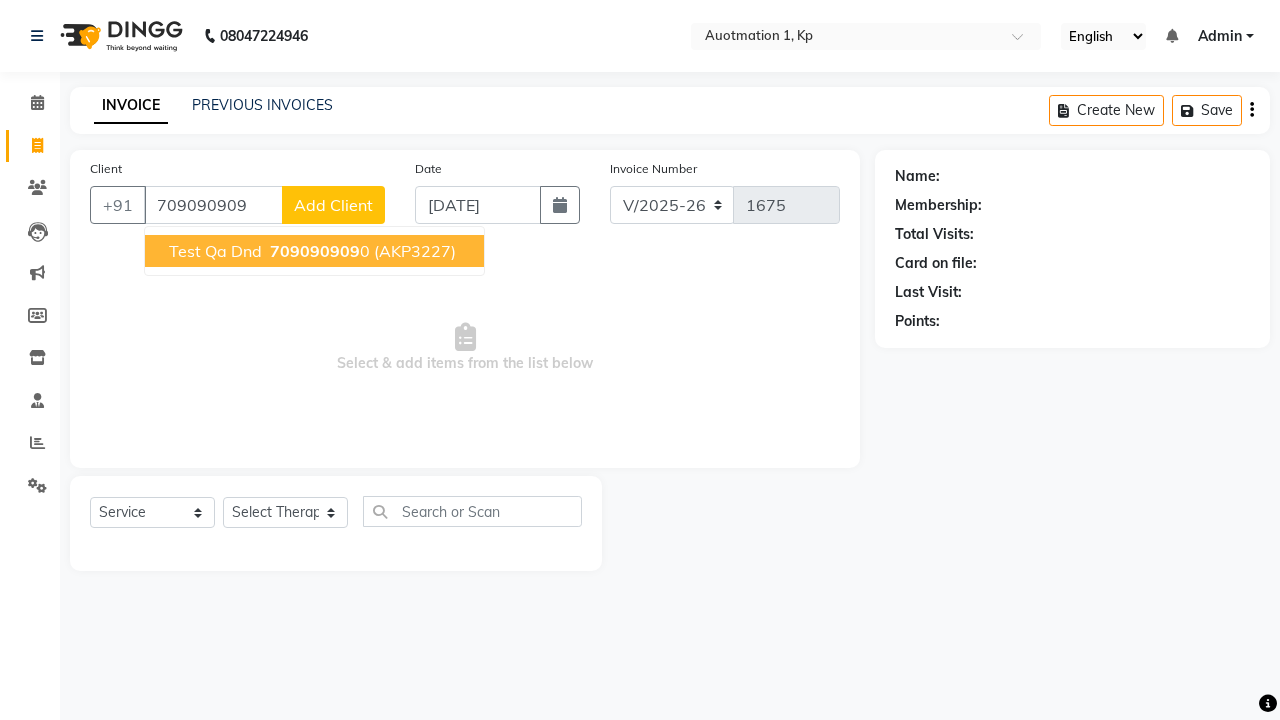 click on "709090909" at bounding box center (315, 251) 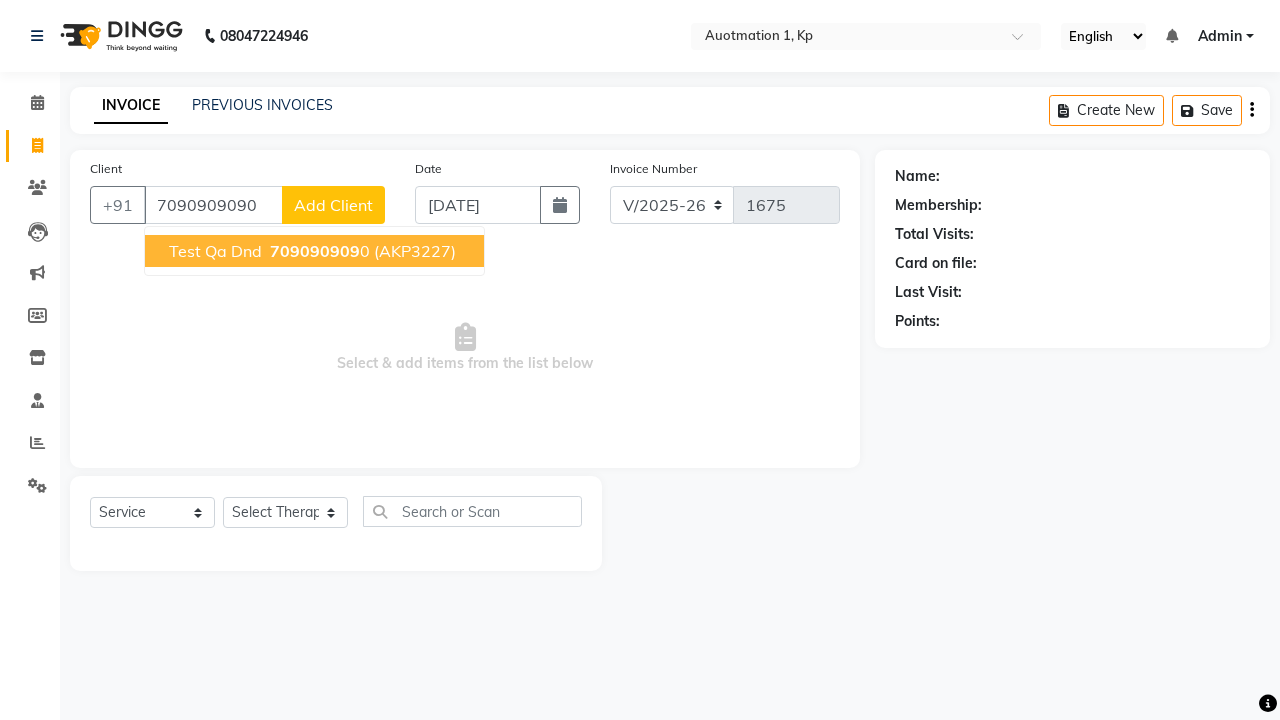 type on "7090909090" 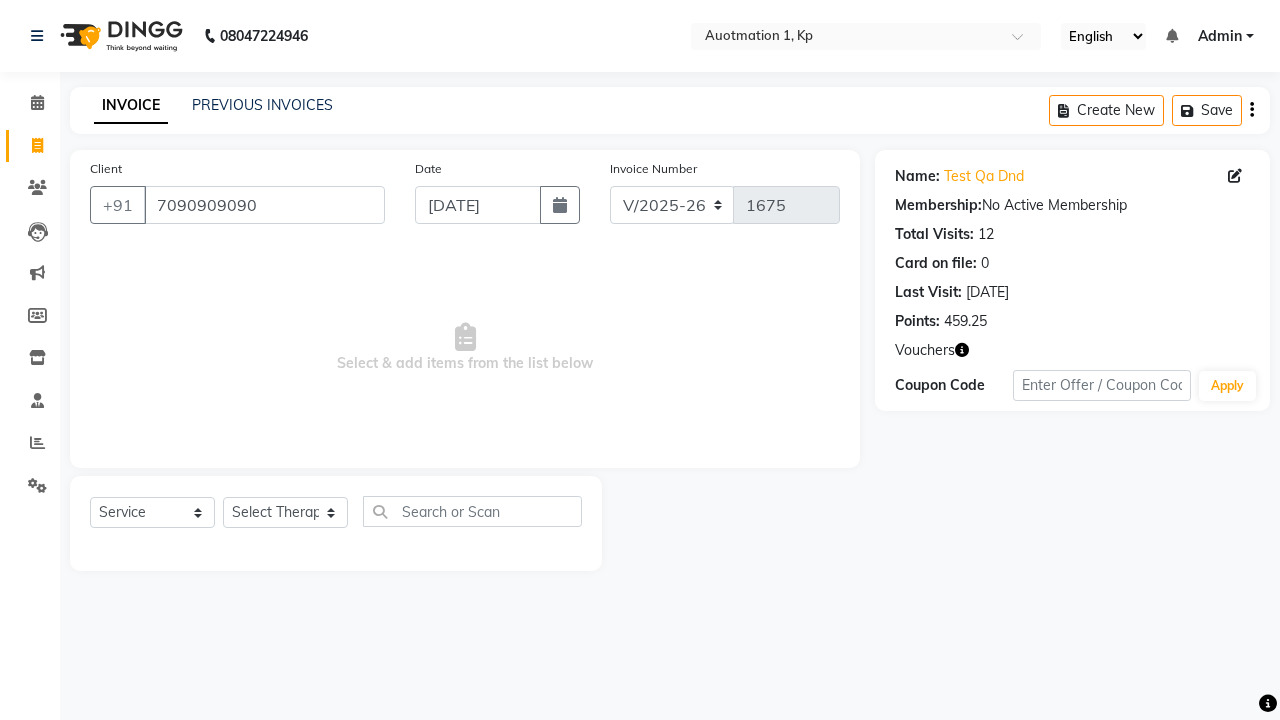 select on "5105" 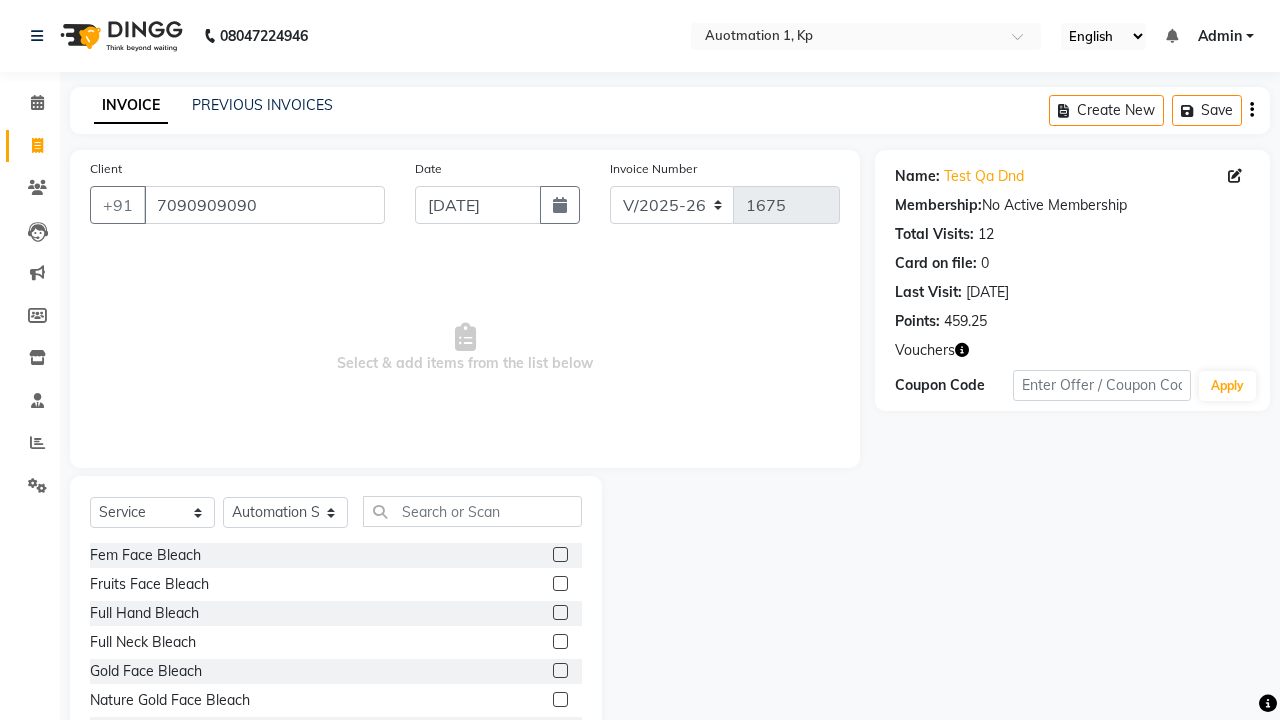 click 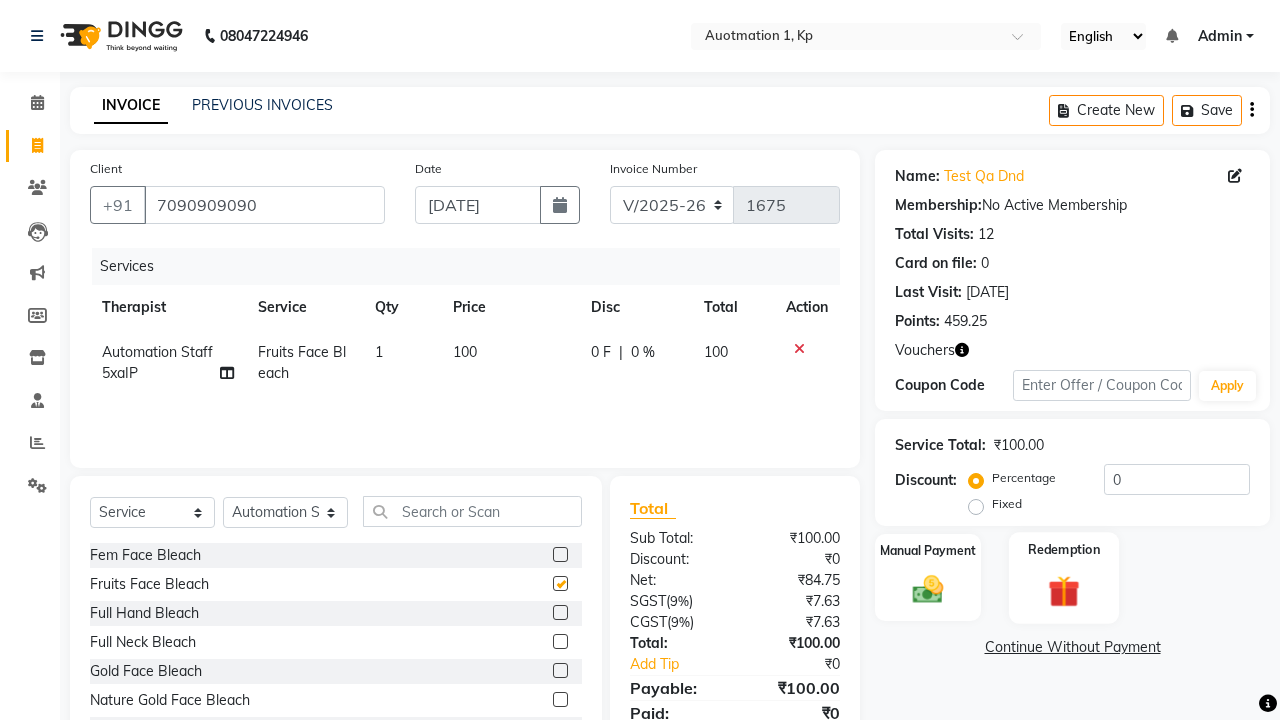 click 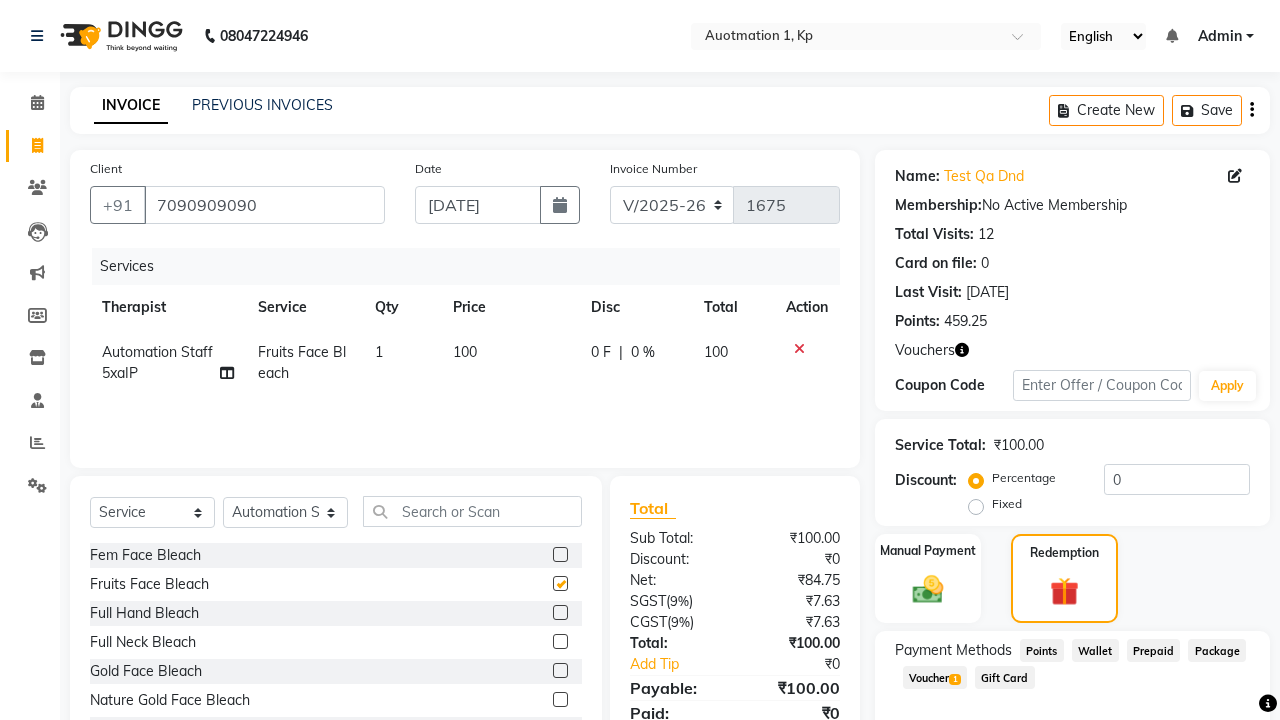 click on "Voucher  1" 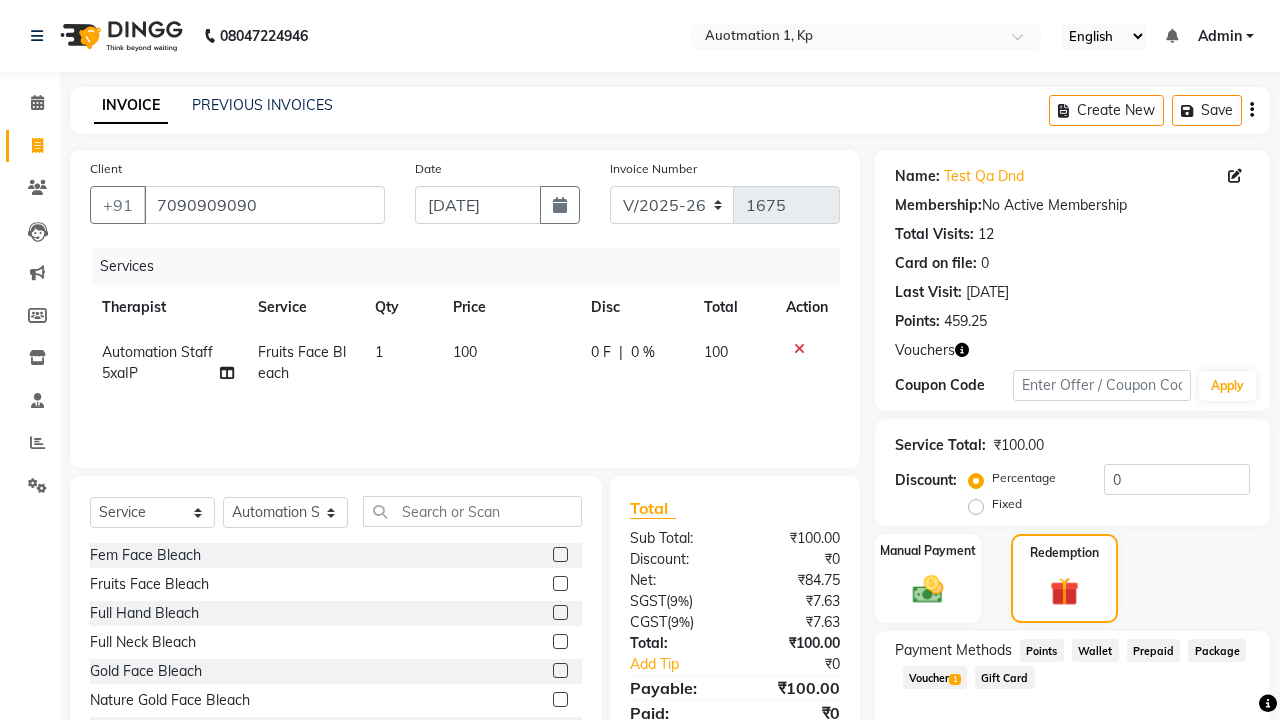 checkbox on "false" 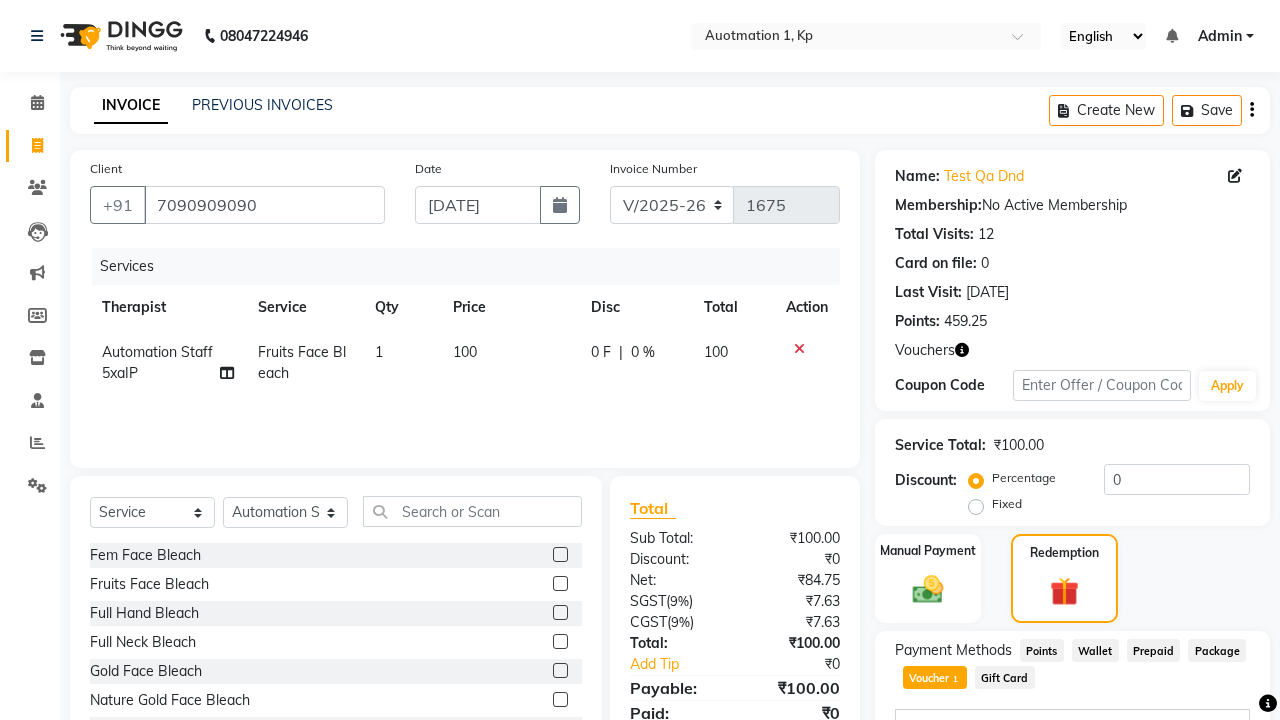 click on "Add" at bounding box center [1202, 758] 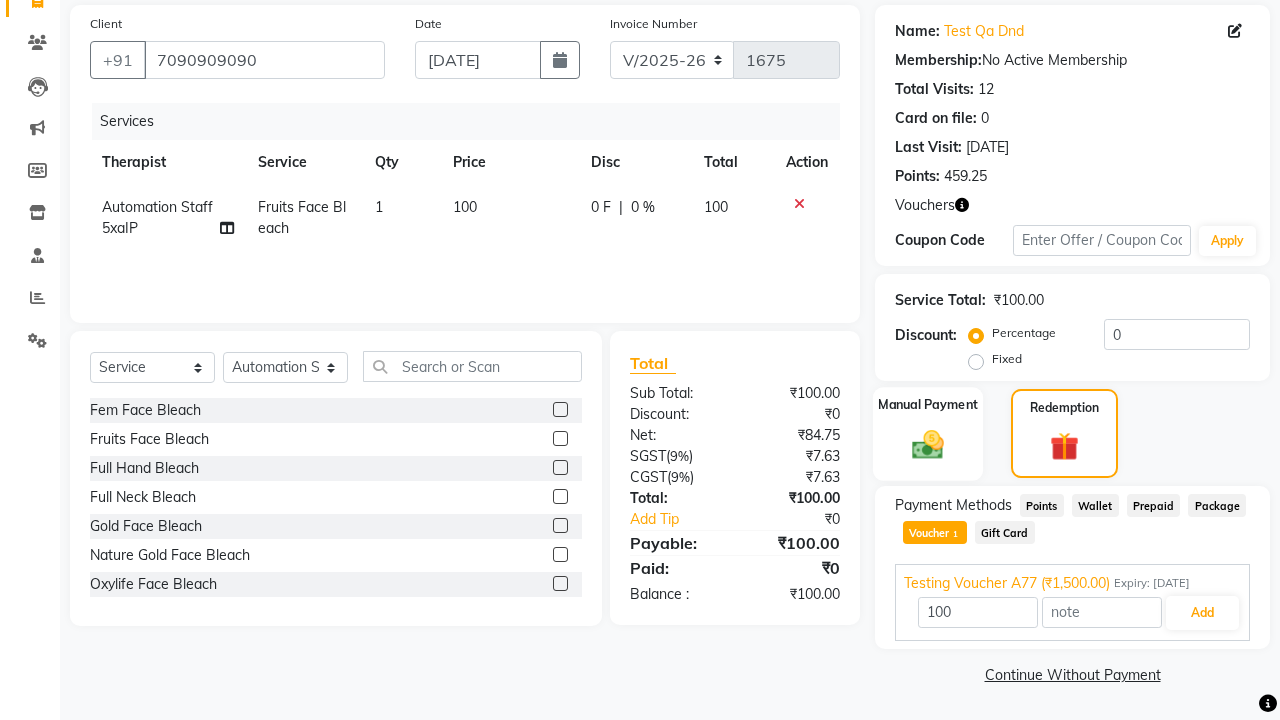 click 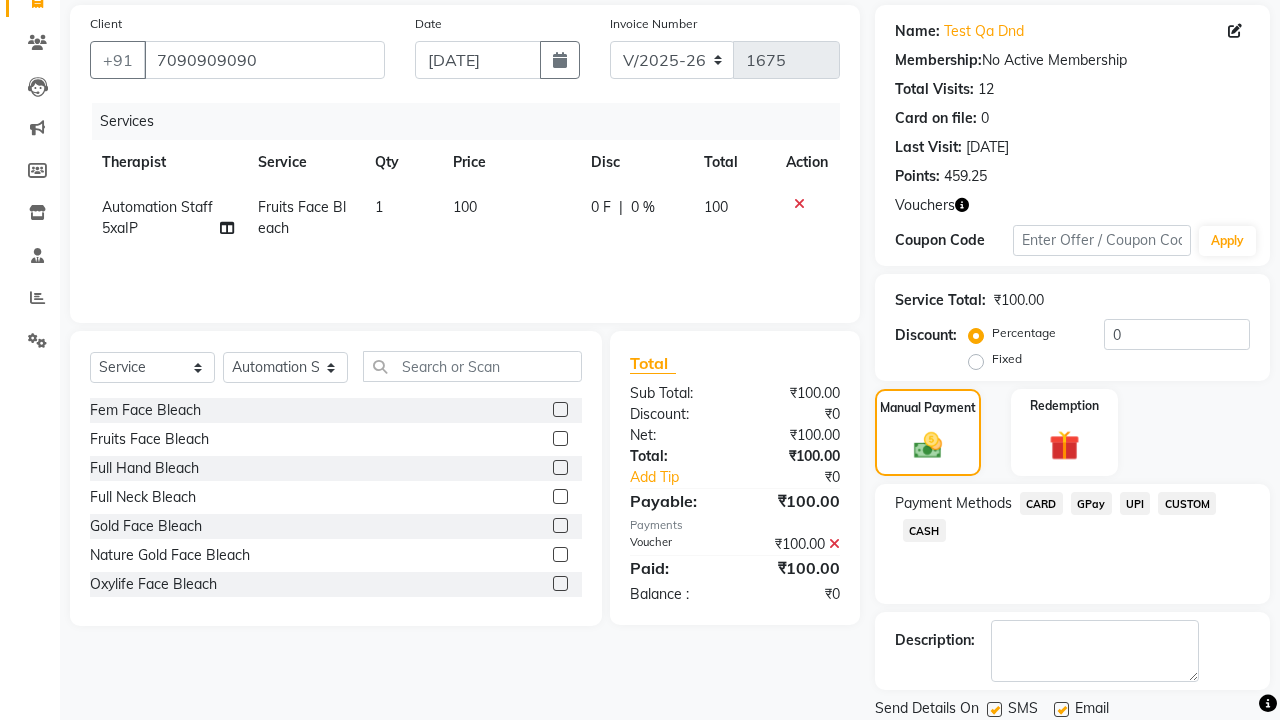 click on "CARD" 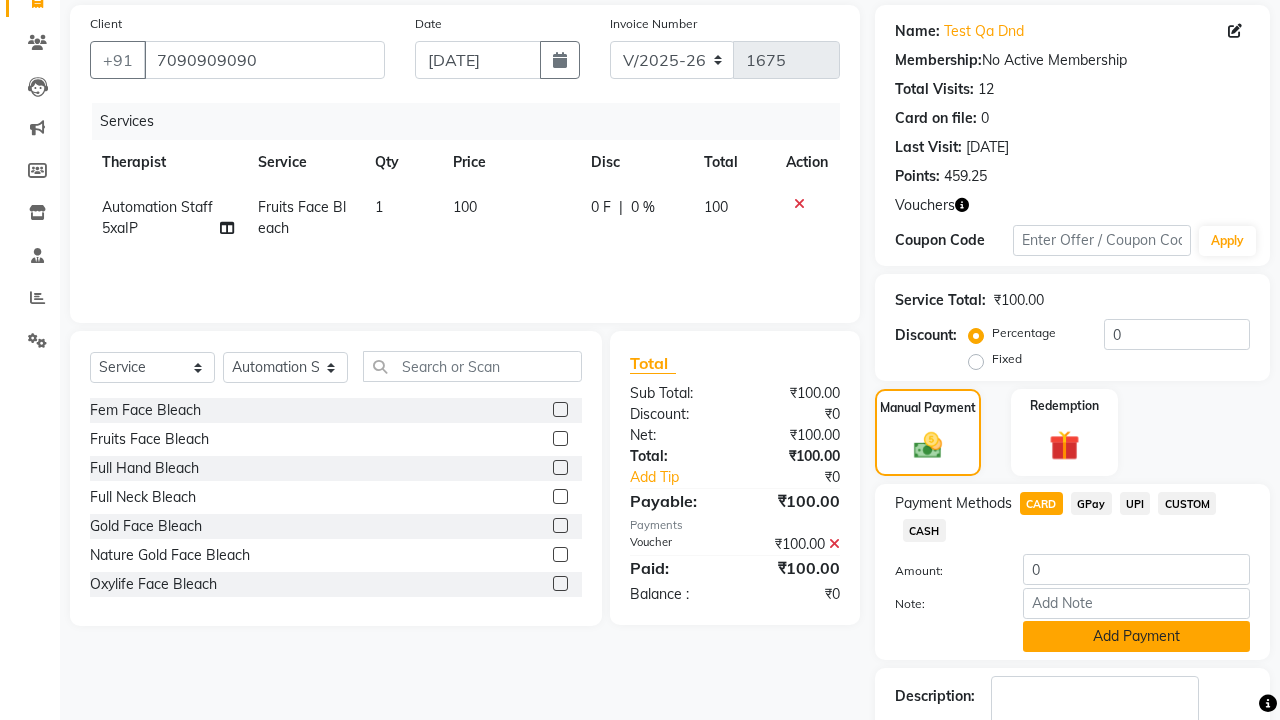 click on "Add Payment" 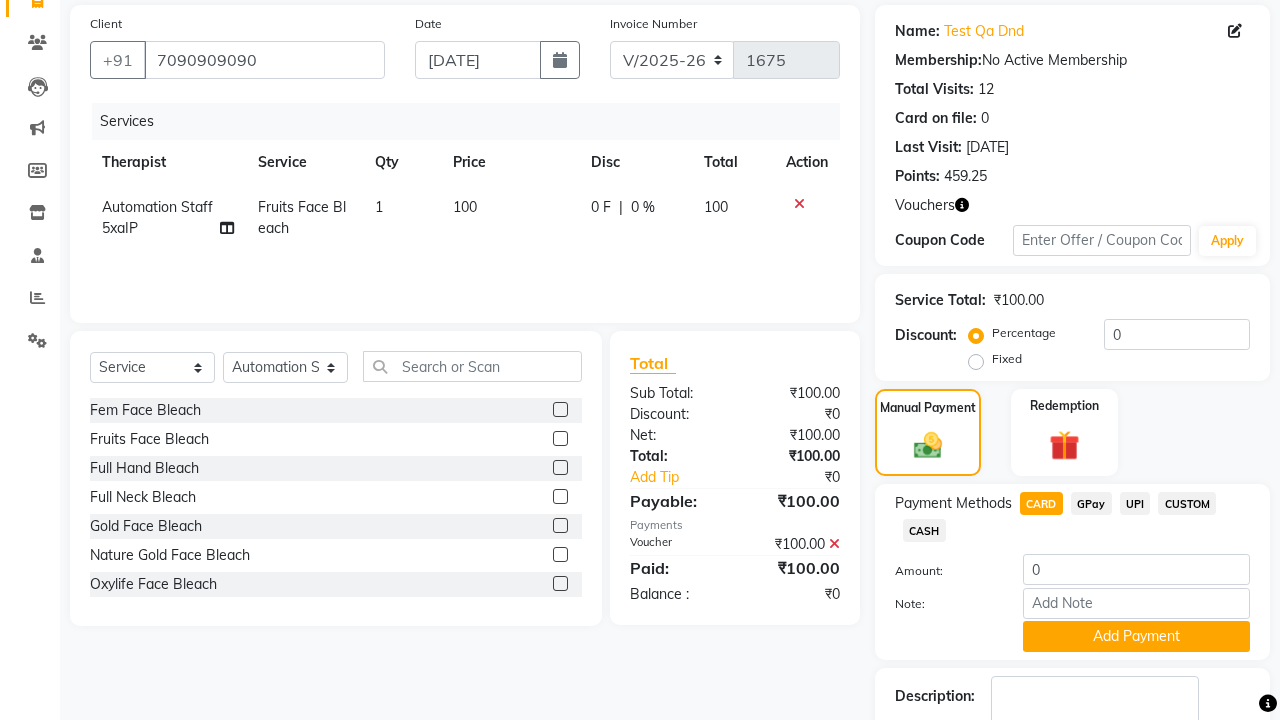 click 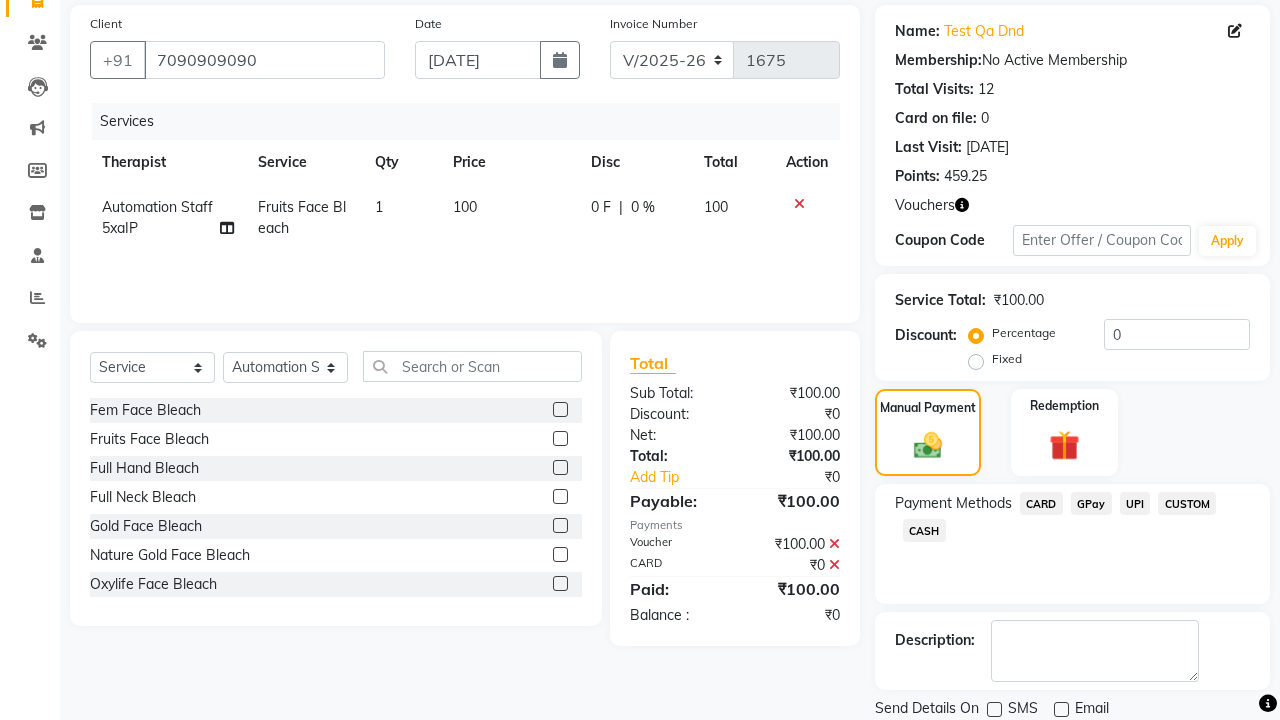 click on "Checkout" 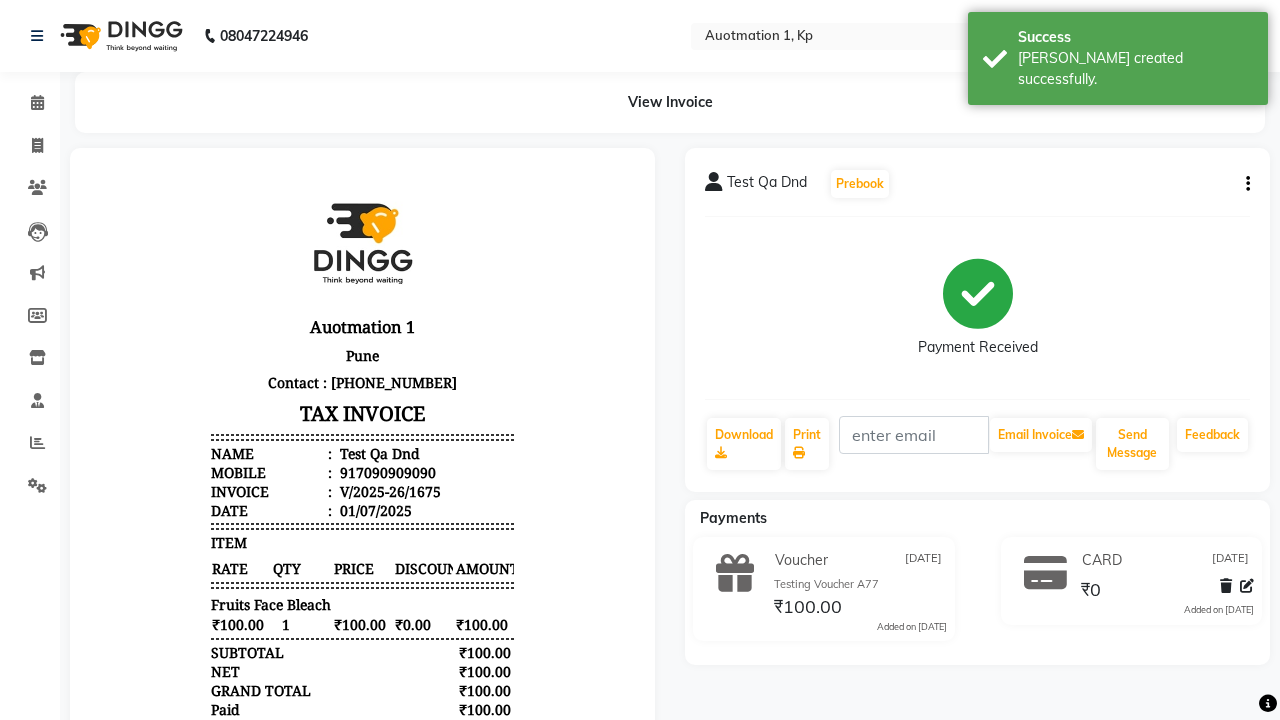 scroll, scrollTop: 0, scrollLeft: 0, axis: both 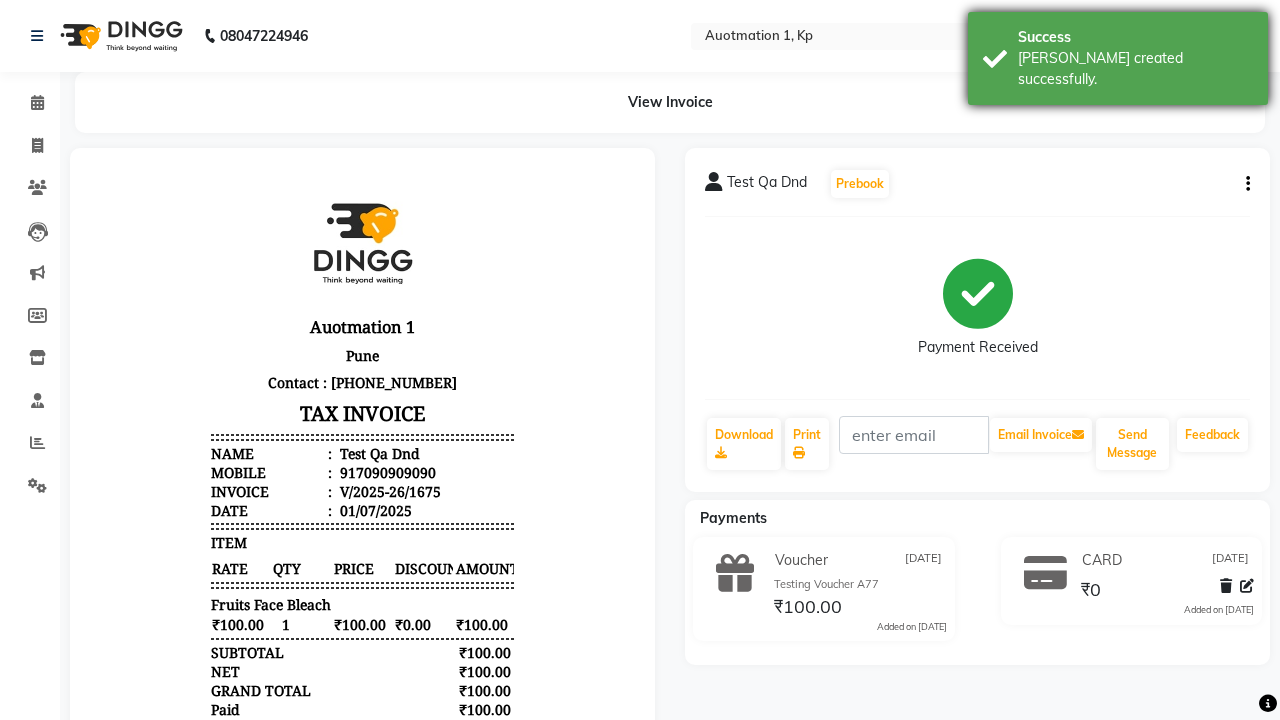click on "[PERSON_NAME] created successfully." at bounding box center [1135, 69] 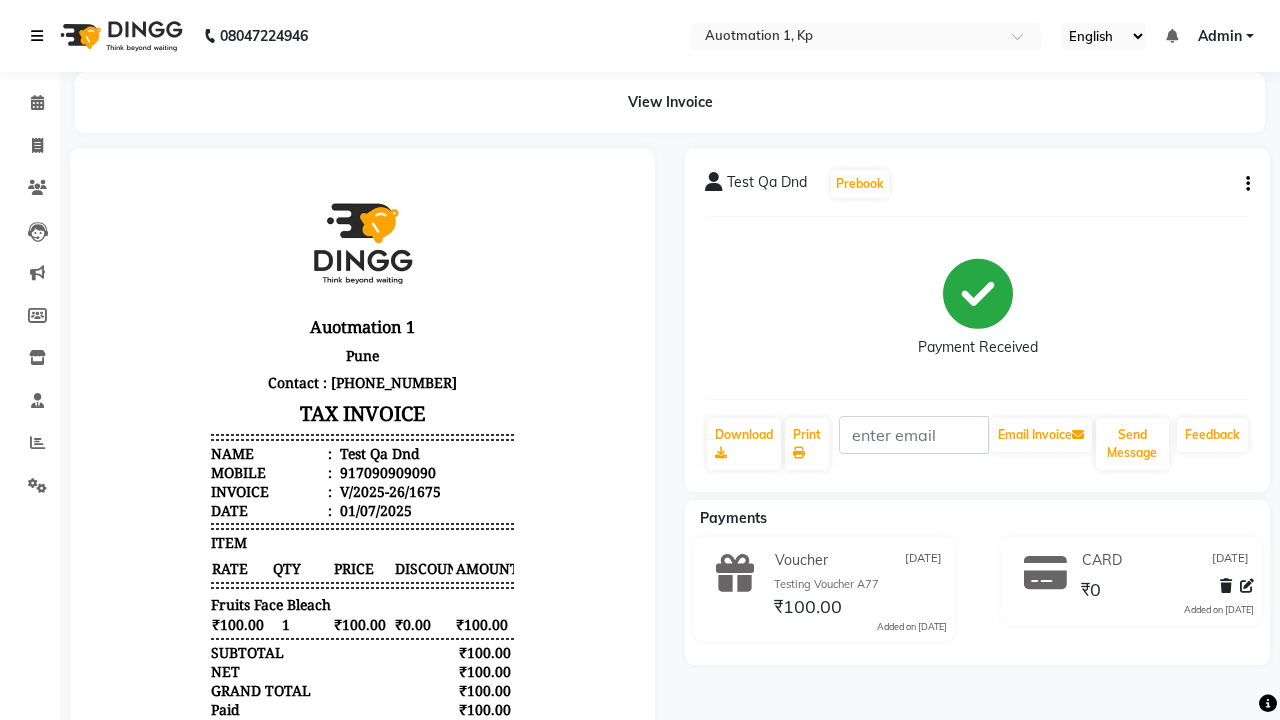 click at bounding box center [37, 36] 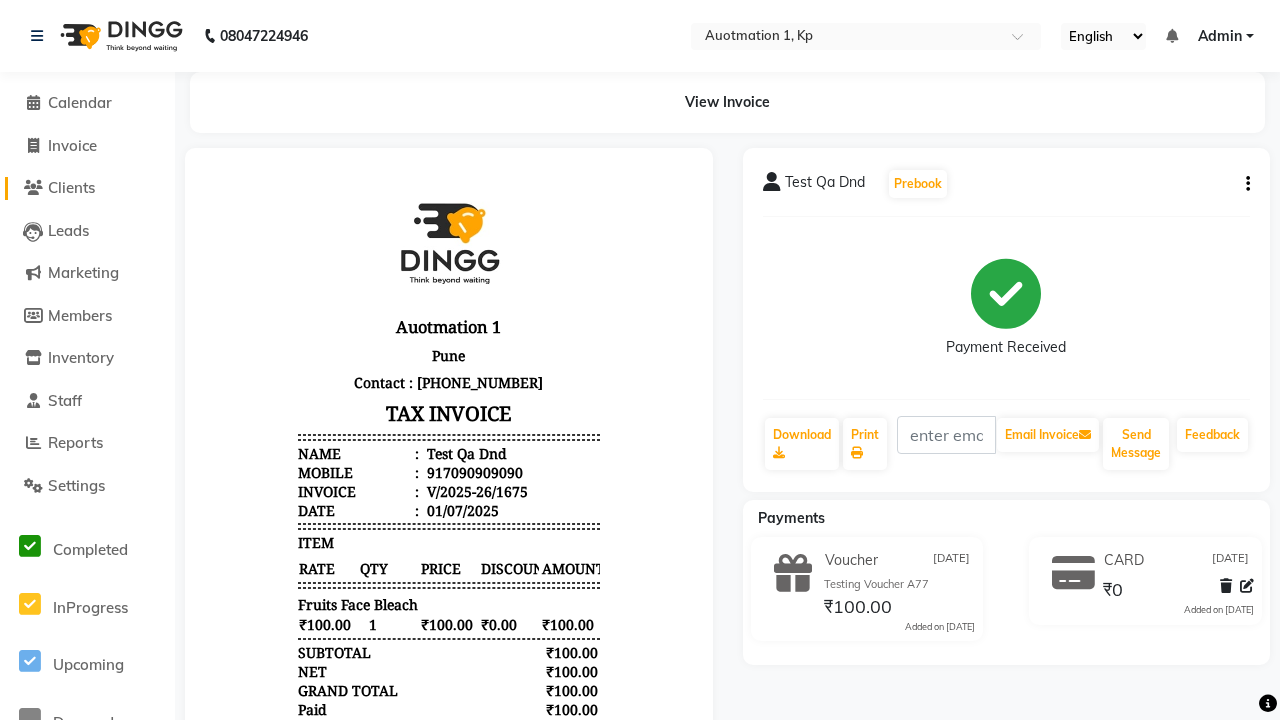 click on "Clients" 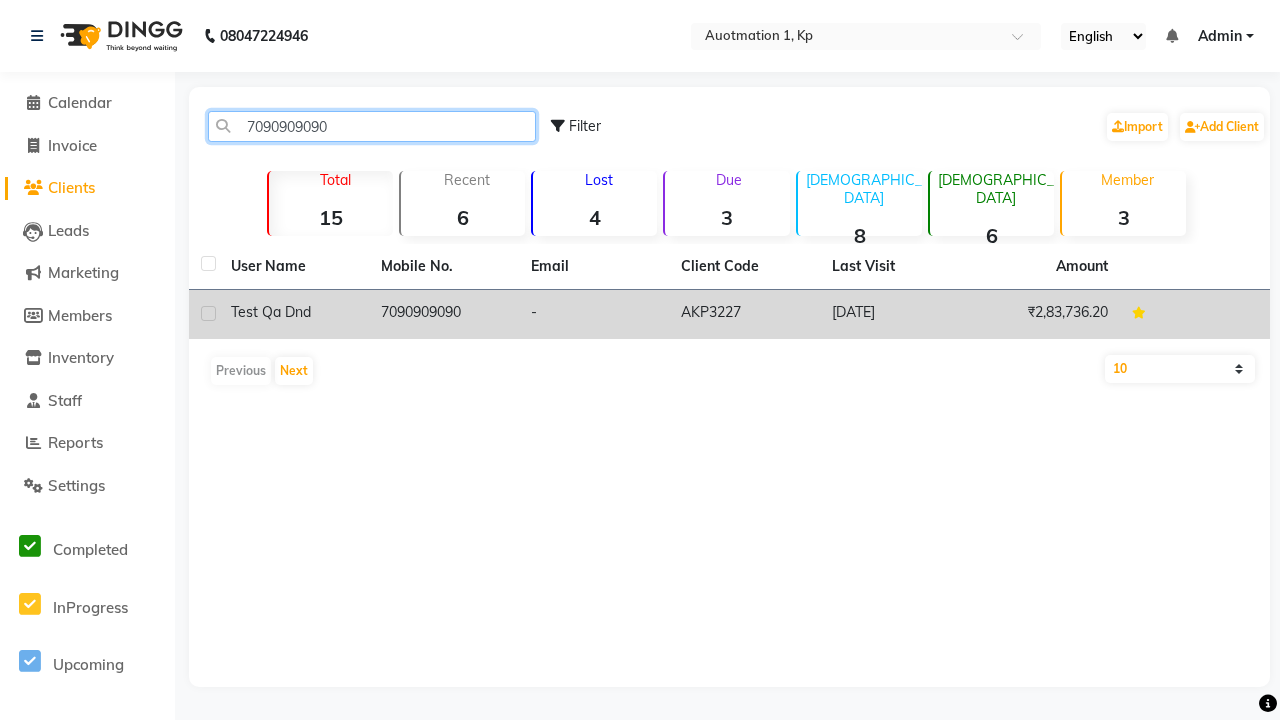 type on "7090909090" 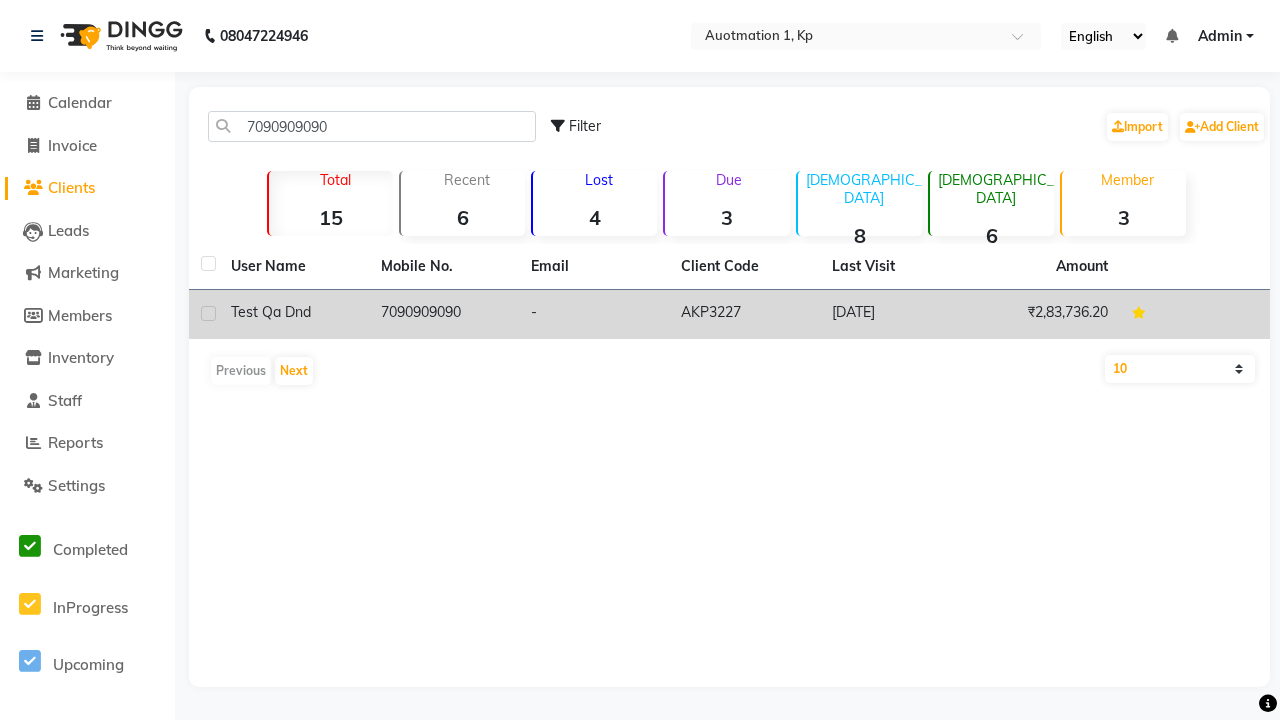 click on "7090909090" 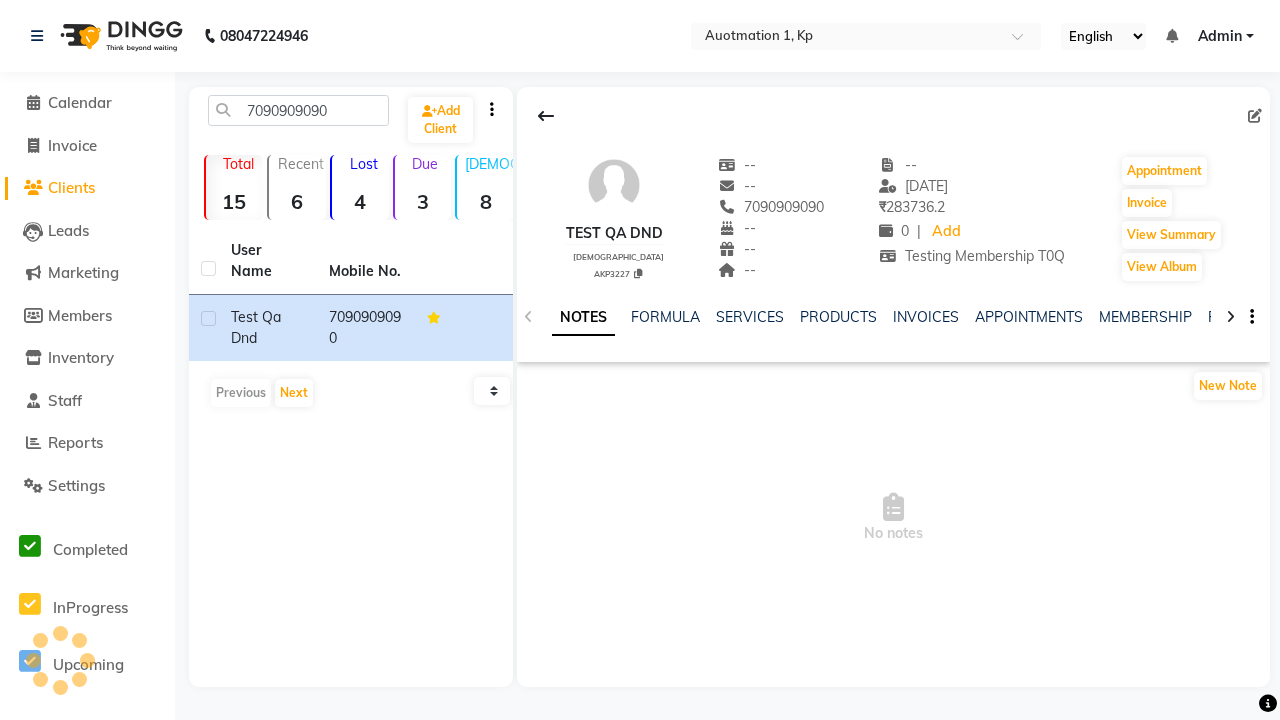 click on "VOUCHERS" 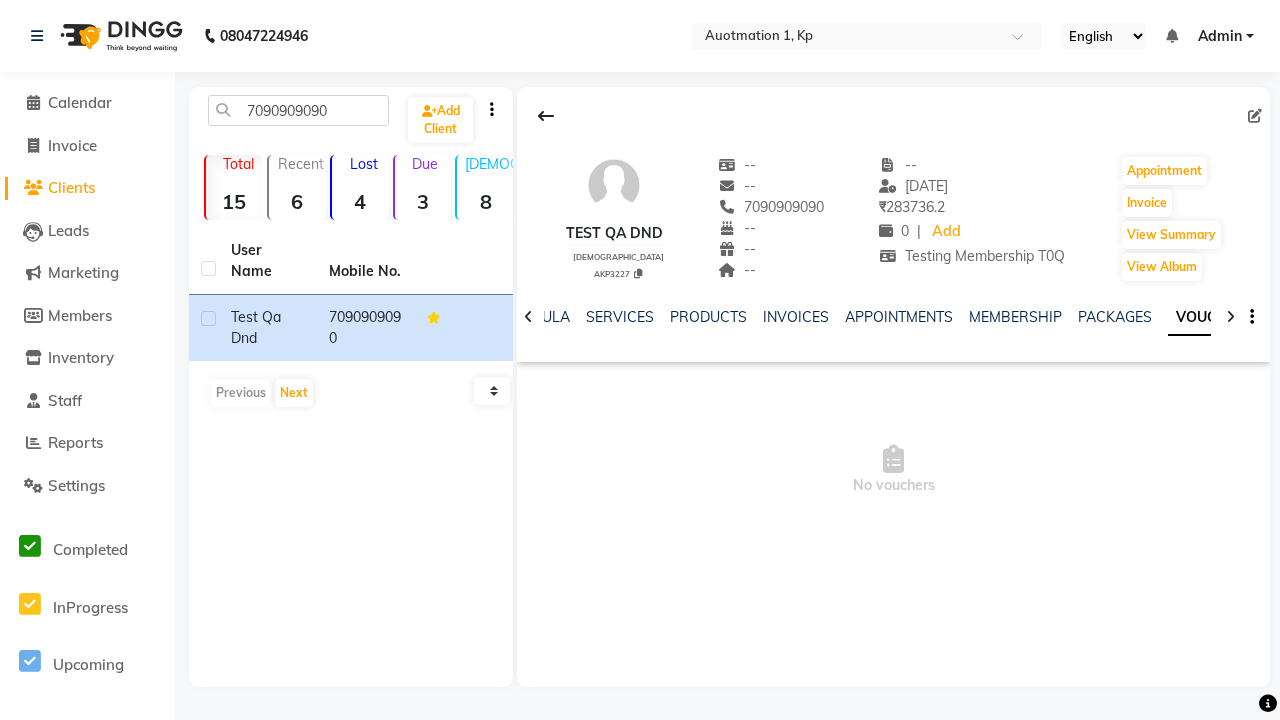 scroll, scrollTop: 0, scrollLeft: 460, axis: horizontal 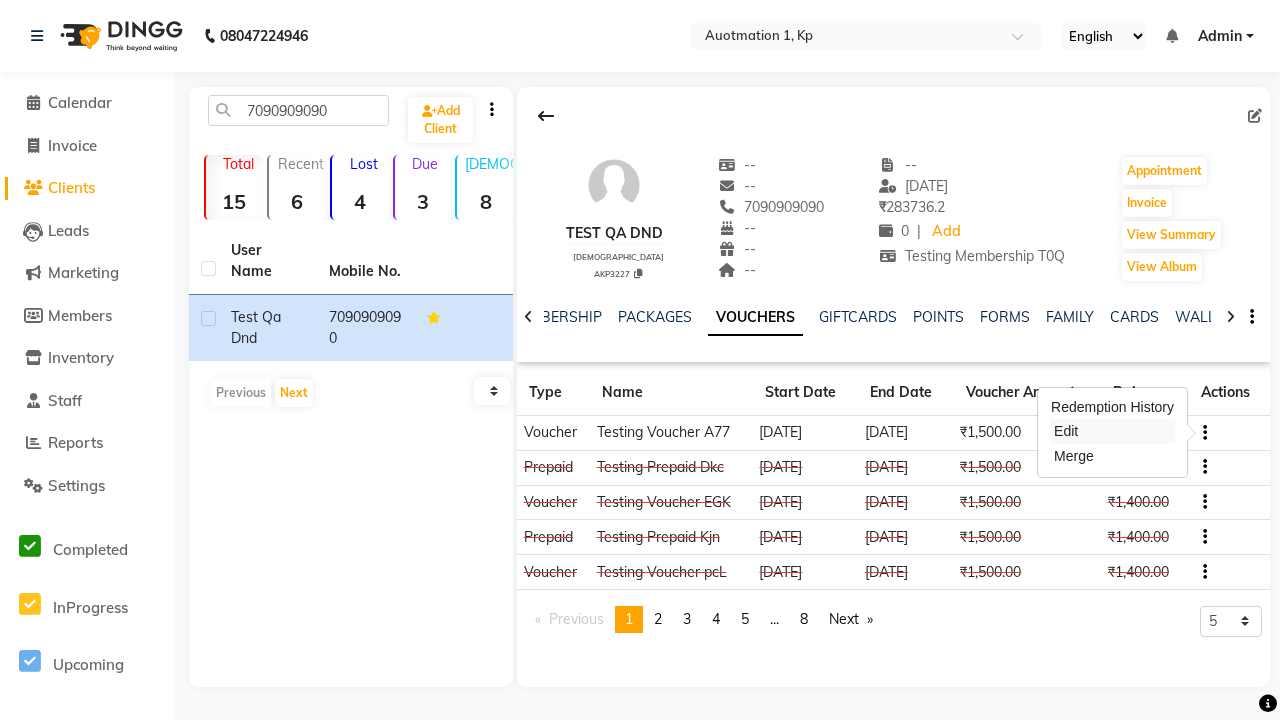 click on "Edit" at bounding box center [1112, 431] 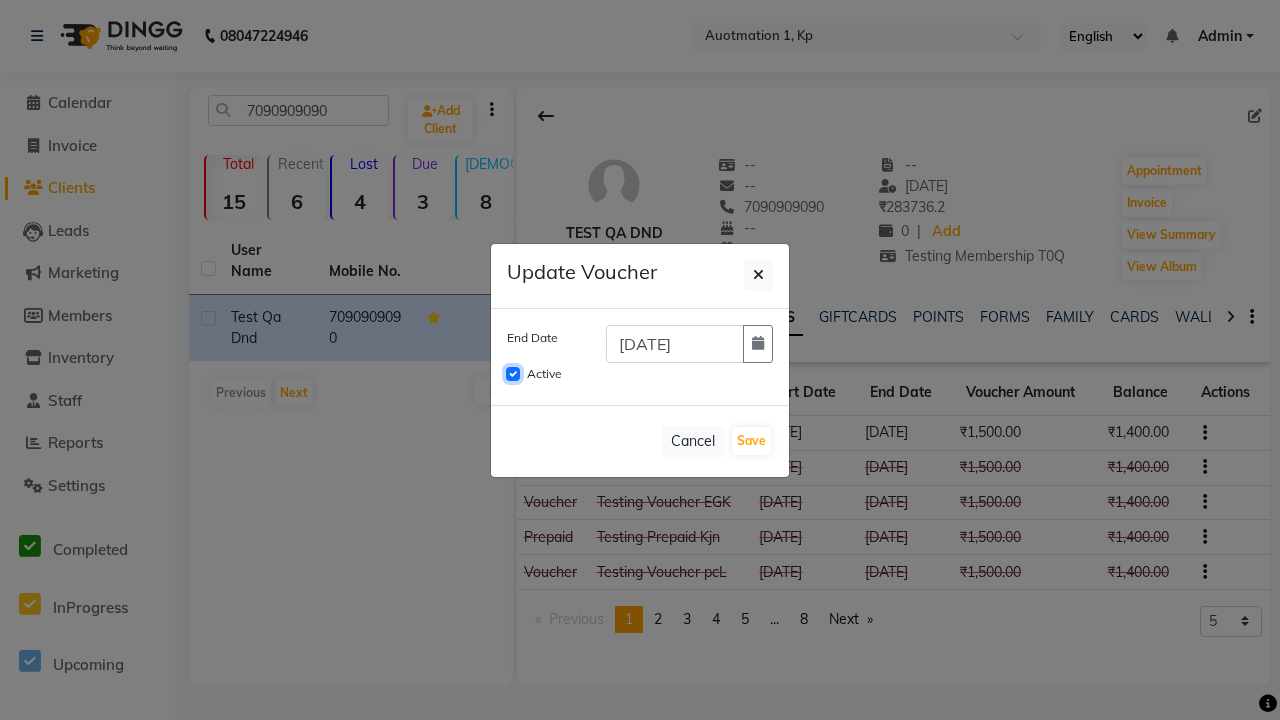 click on "Active" at bounding box center [513, 374] 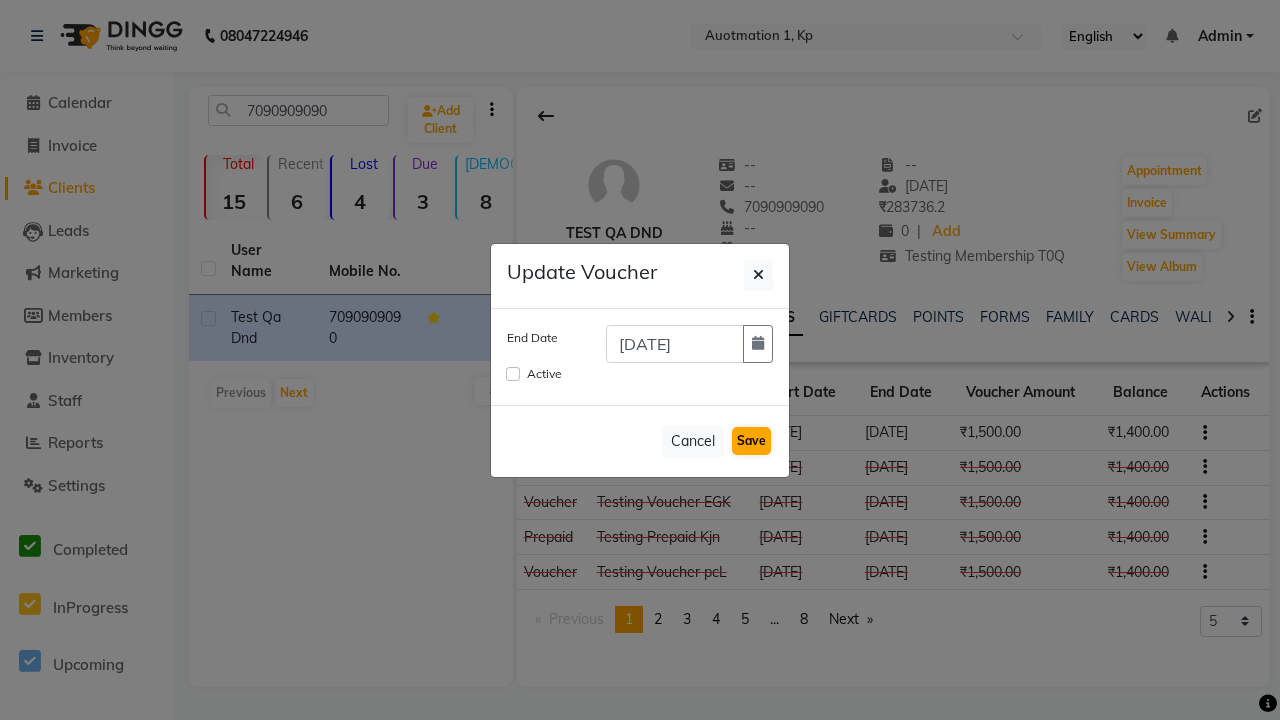 click on "Save" 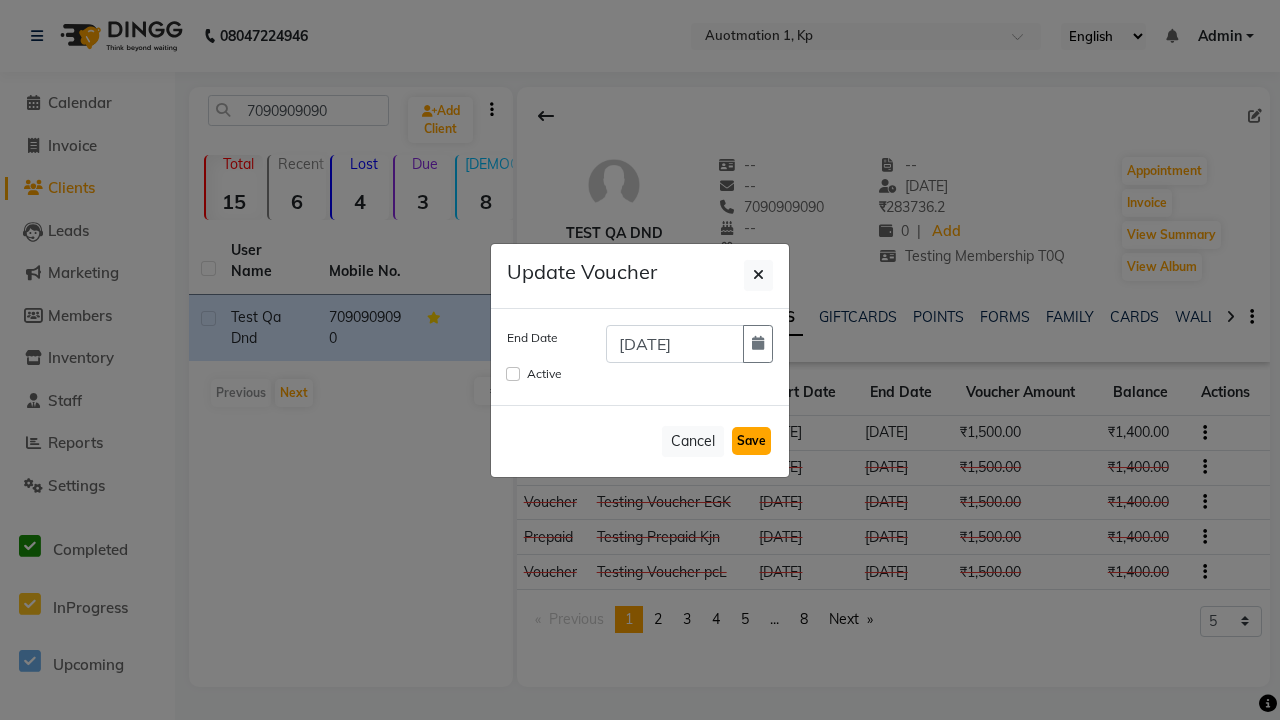 type 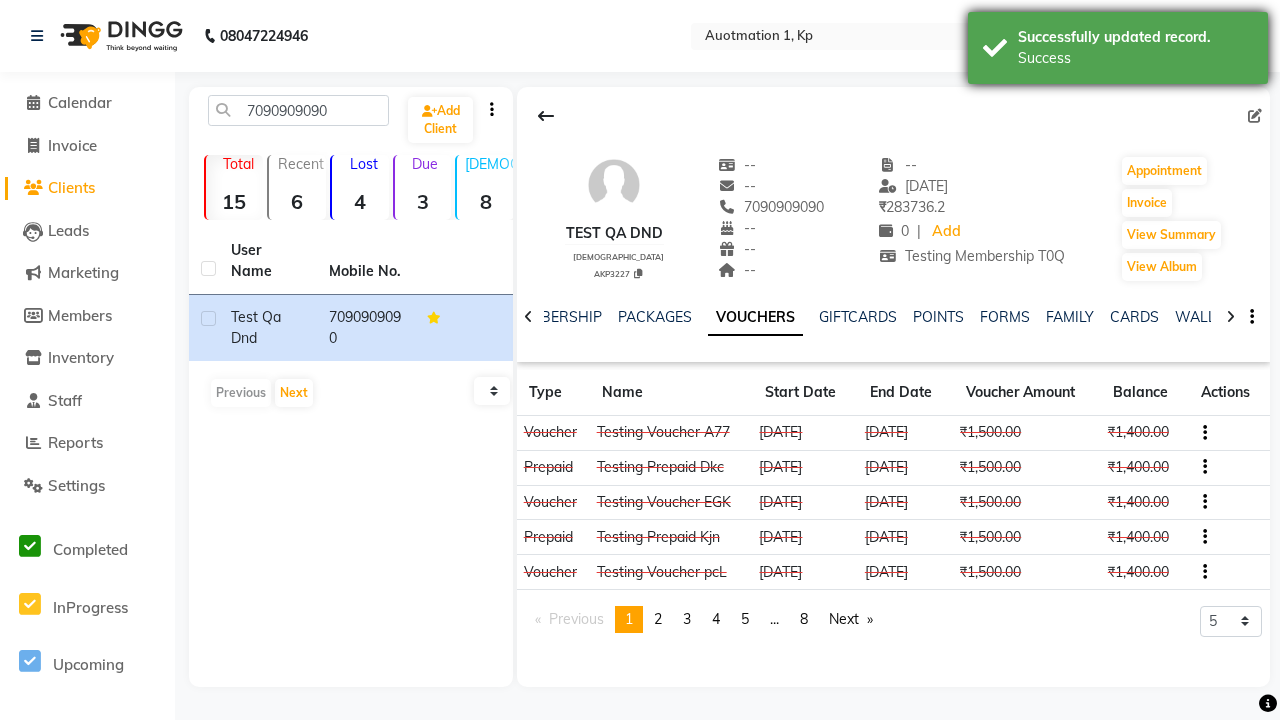 click on "Success" at bounding box center [1135, 58] 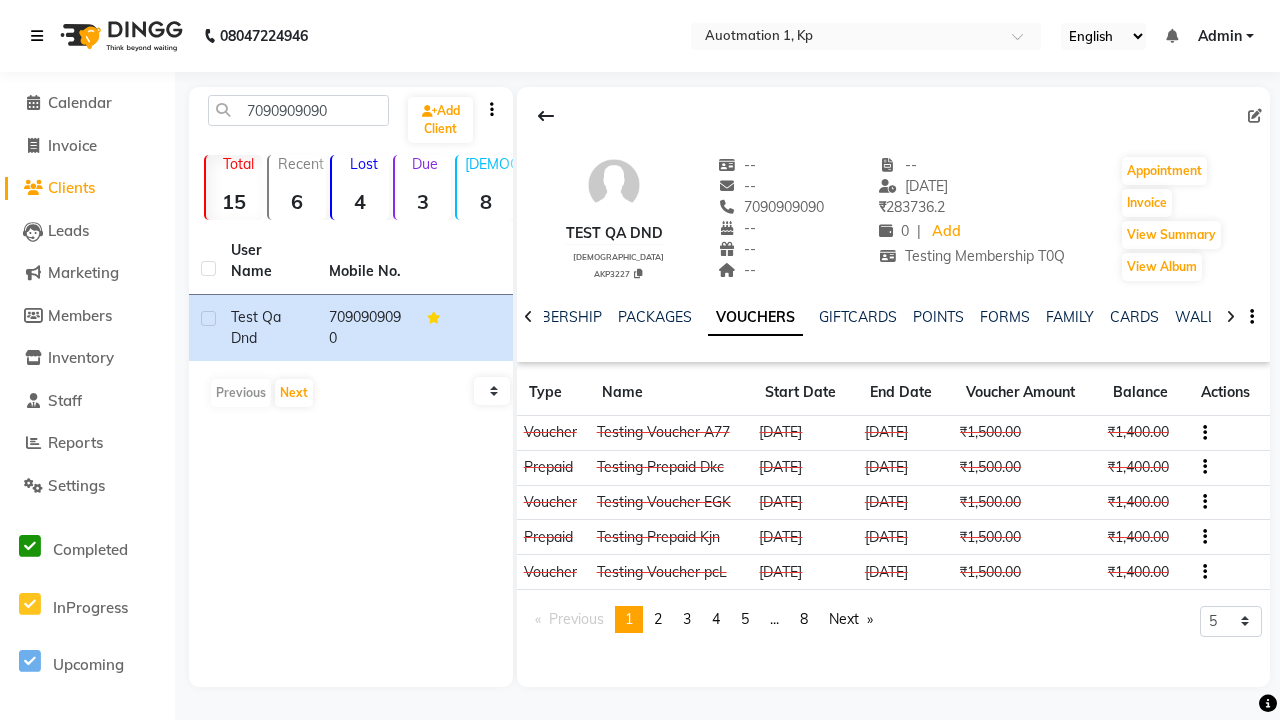click at bounding box center (37, 36) 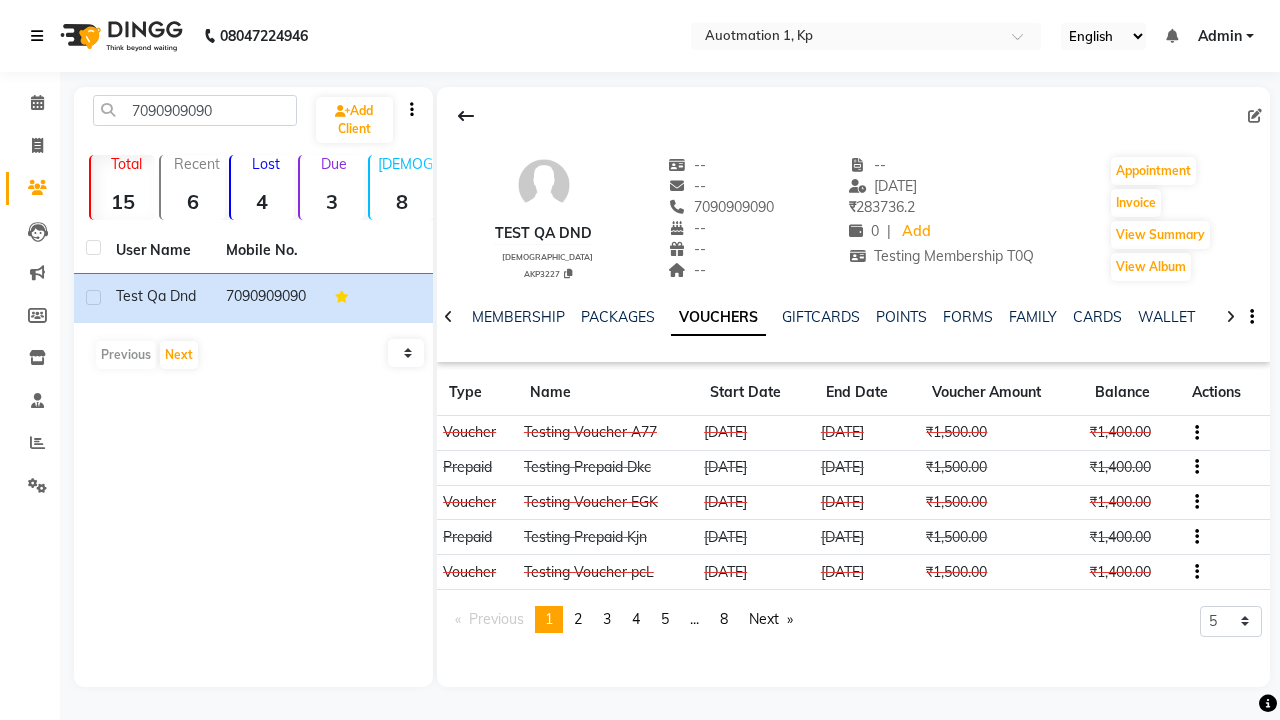 scroll, scrollTop: 0, scrollLeft: 417, axis: horizontal 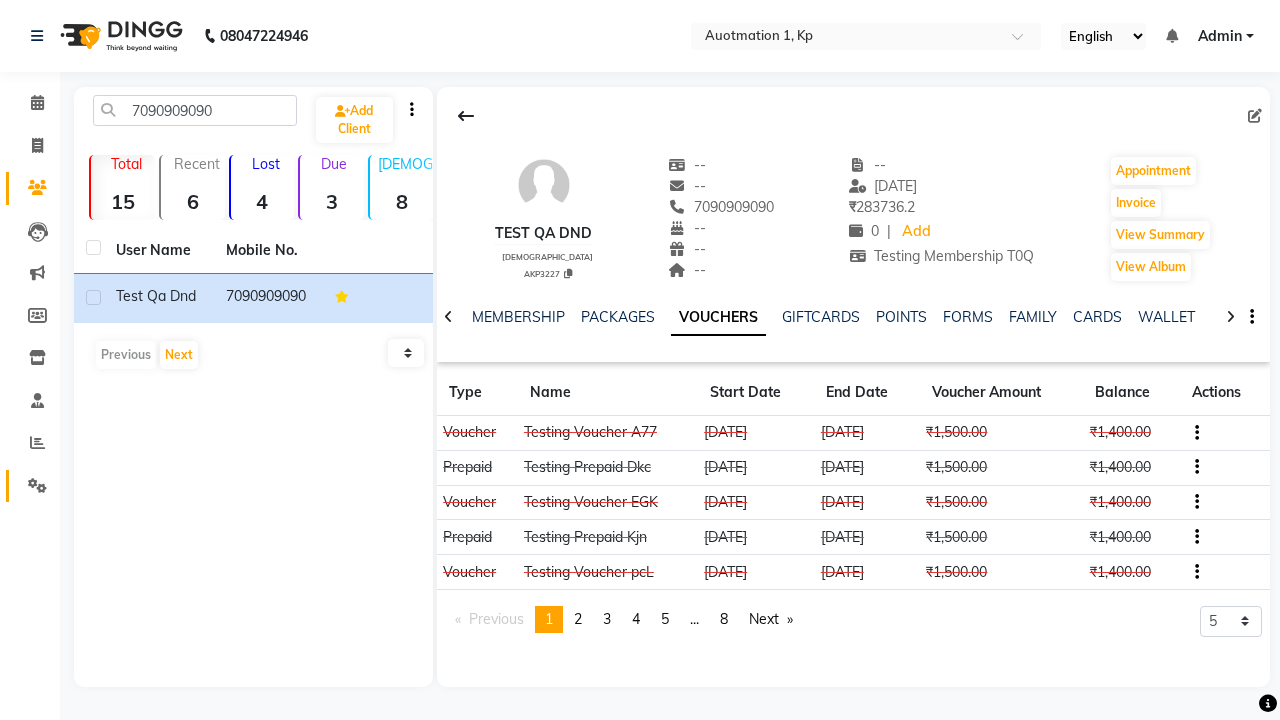 click 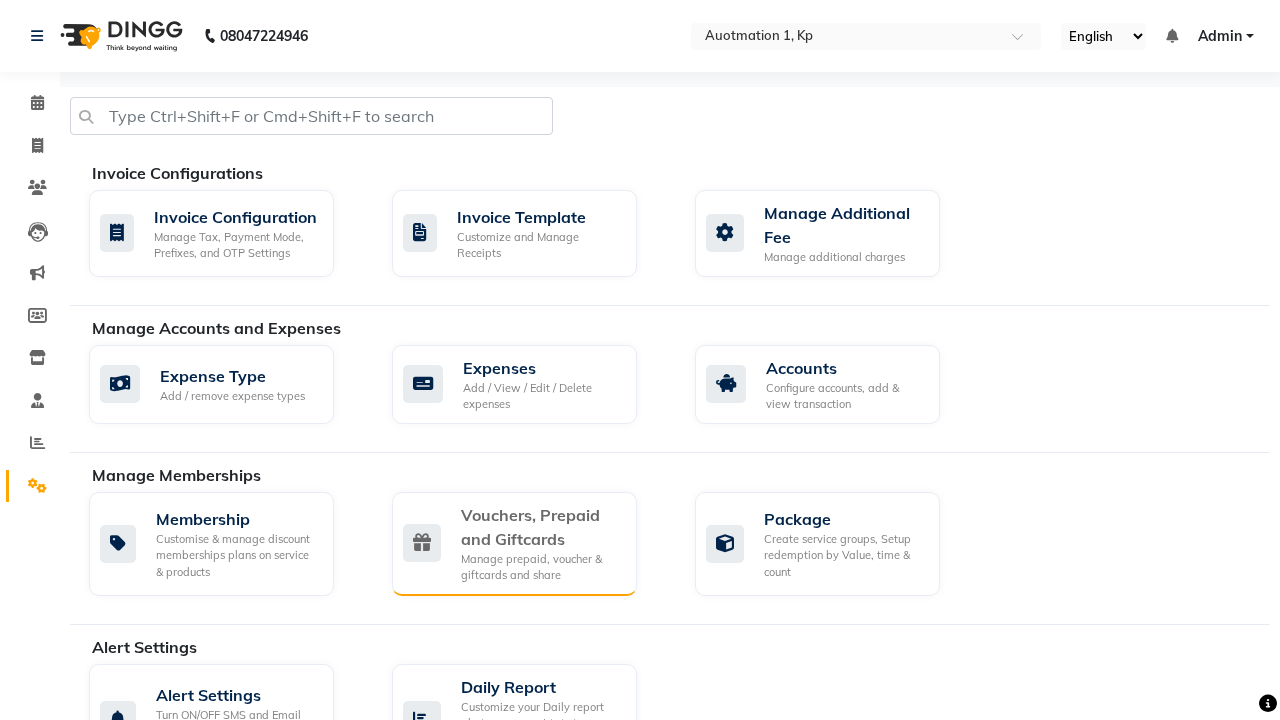 click on "Vouchers, Prepaid and Giftcards" 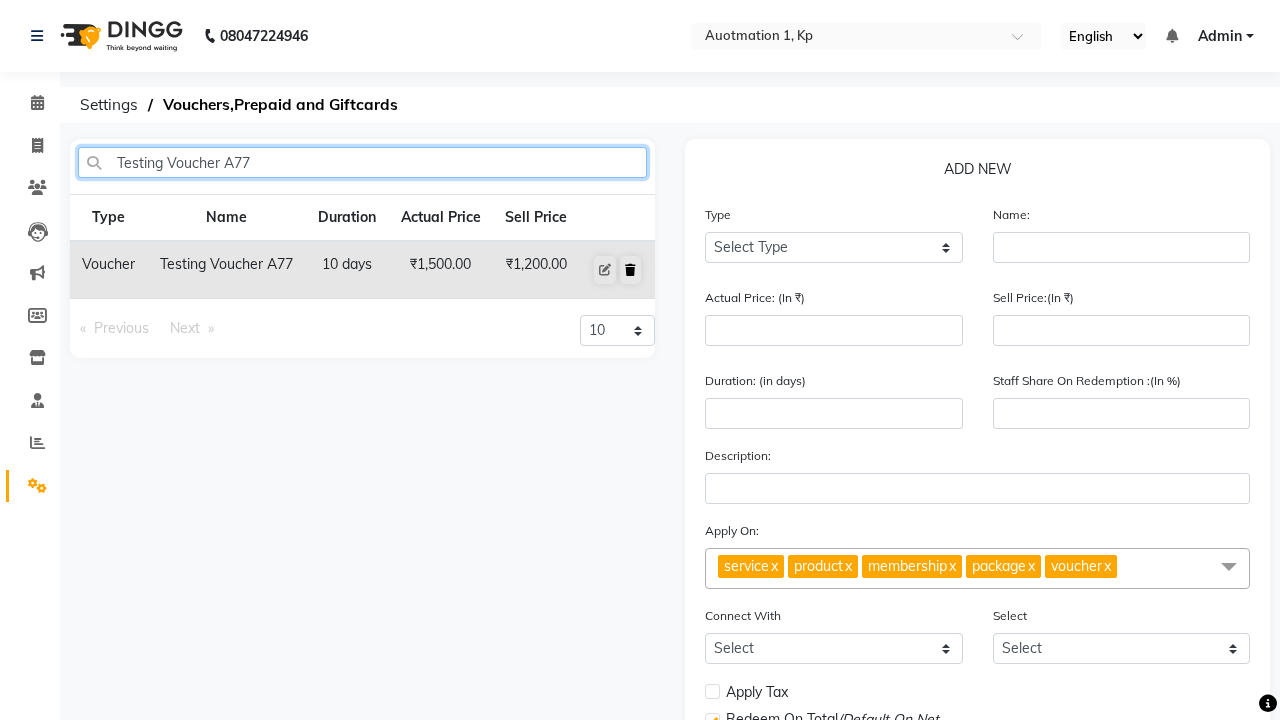 type on "Testing Voucher A77" 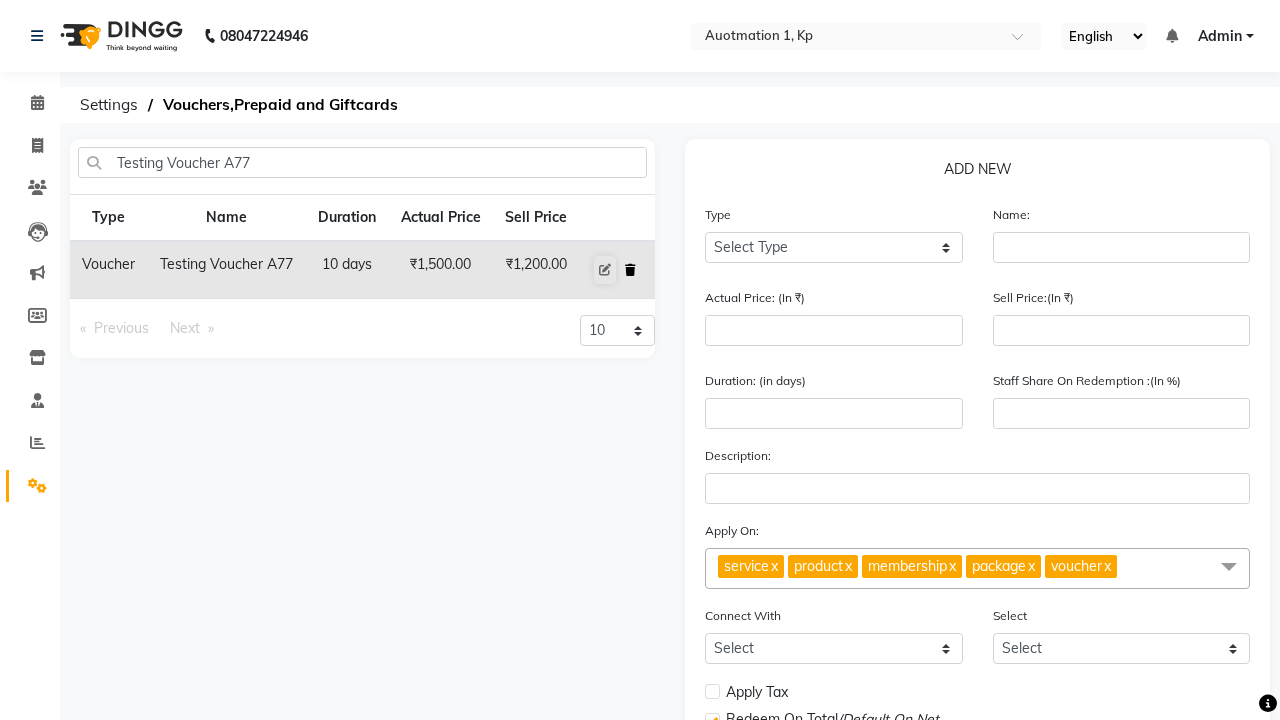 click 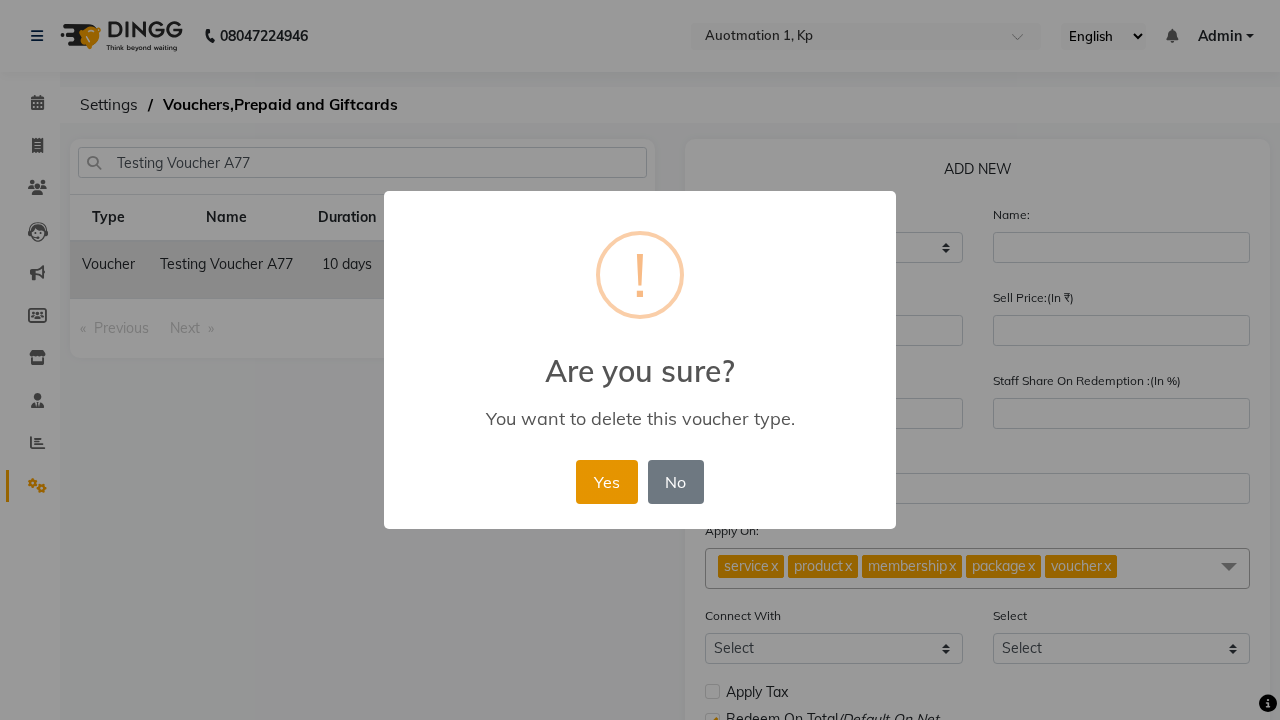 click on "Yes" at bounding box center [606, 482] 